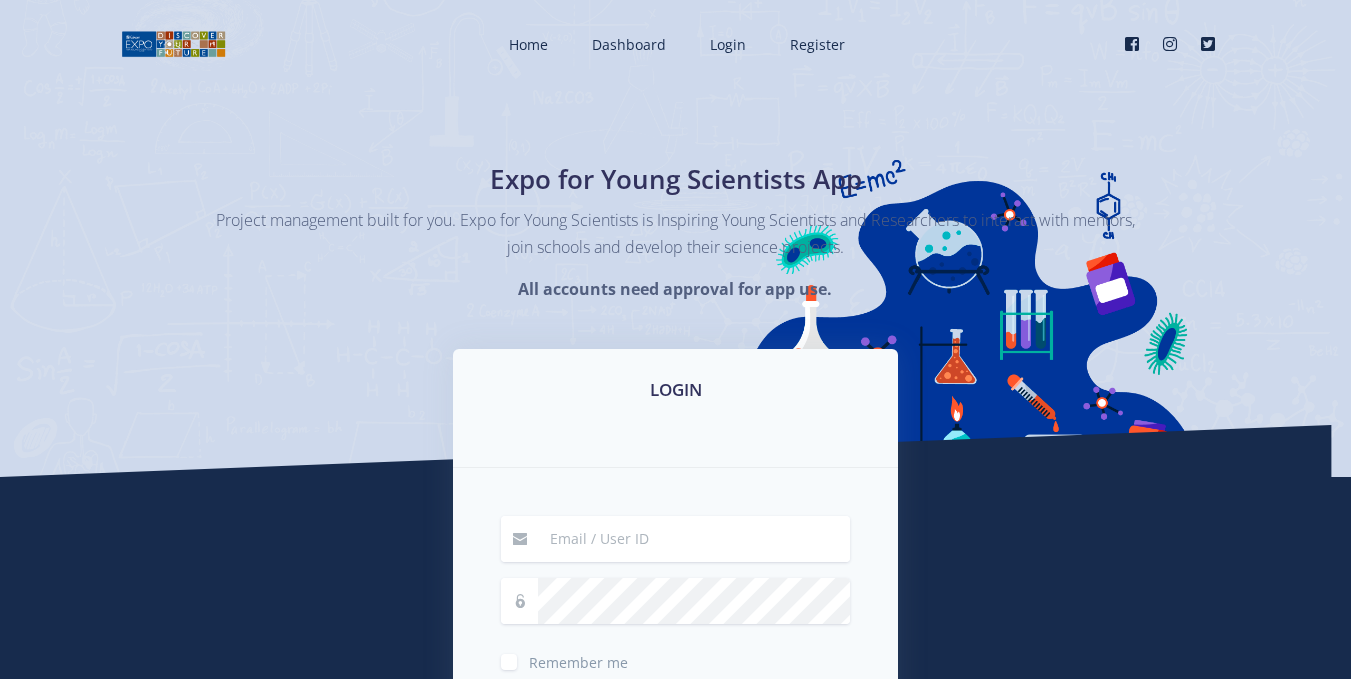 scroll, scrollTop: 0, scrollLeft: 0, axis: both 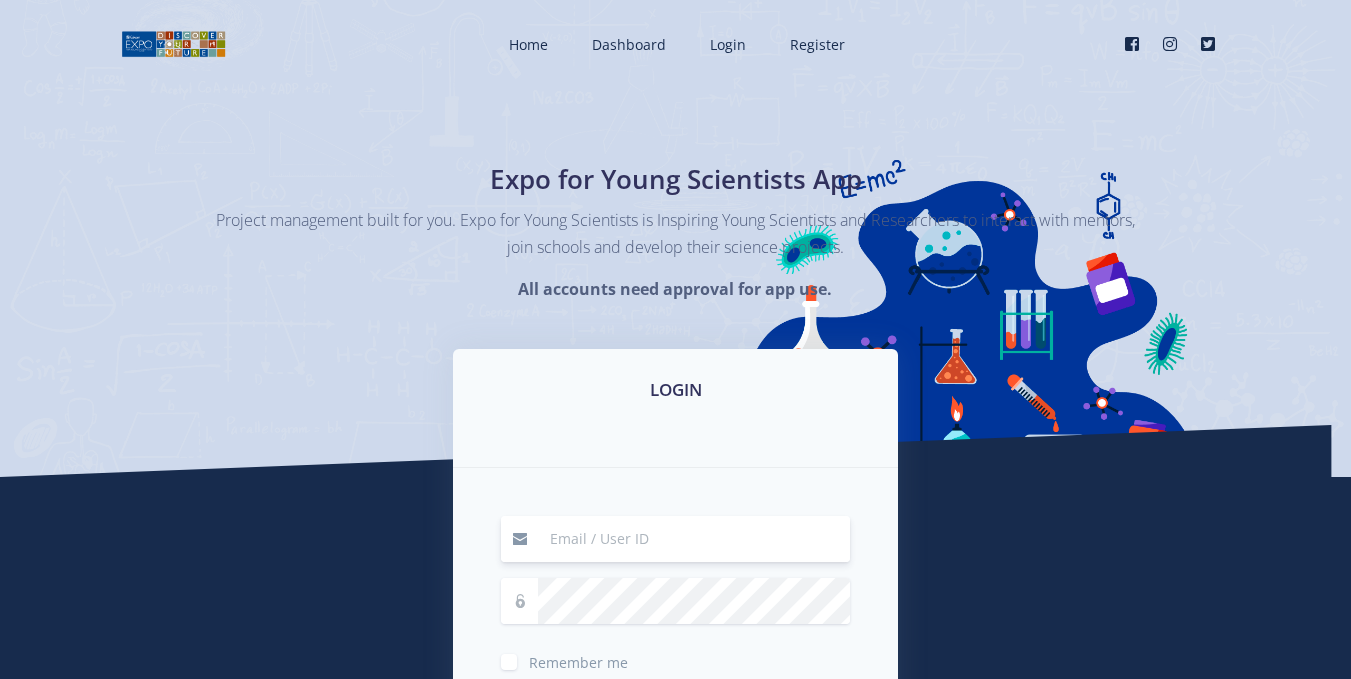 click at bounding box center (694, 539) 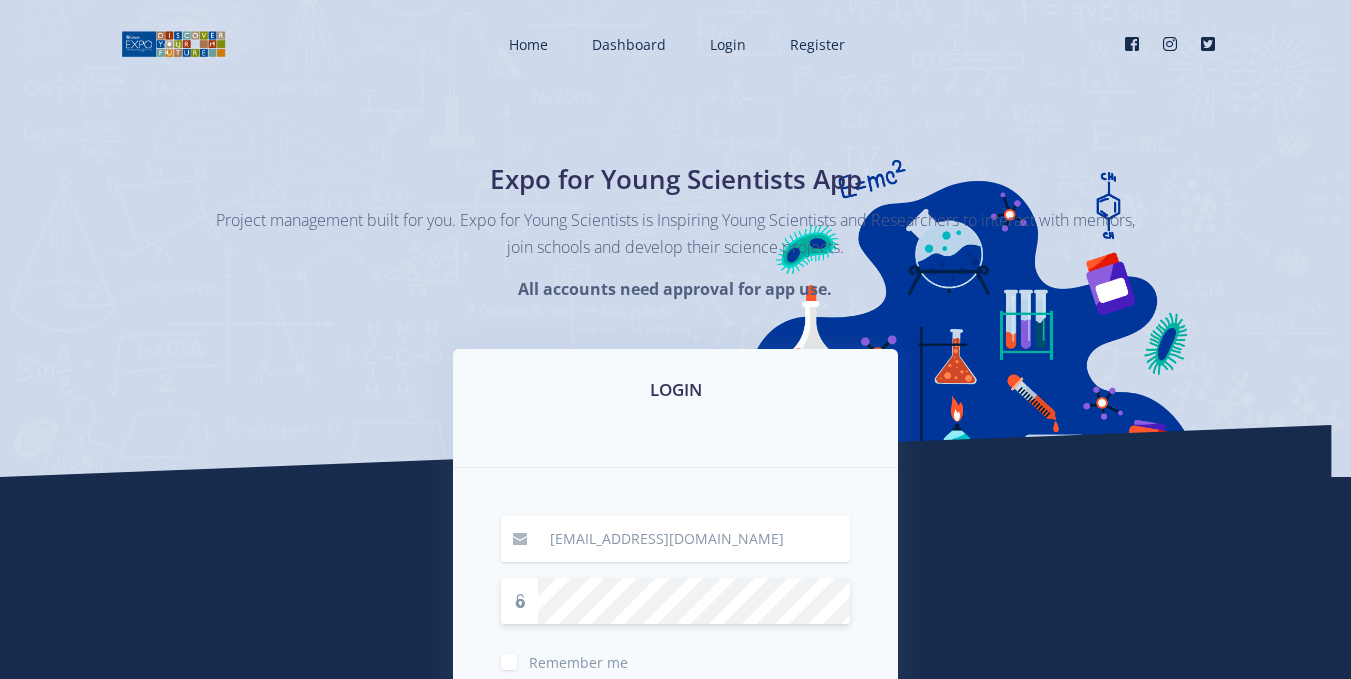 click on "Login" at bounding box center (676, 717) 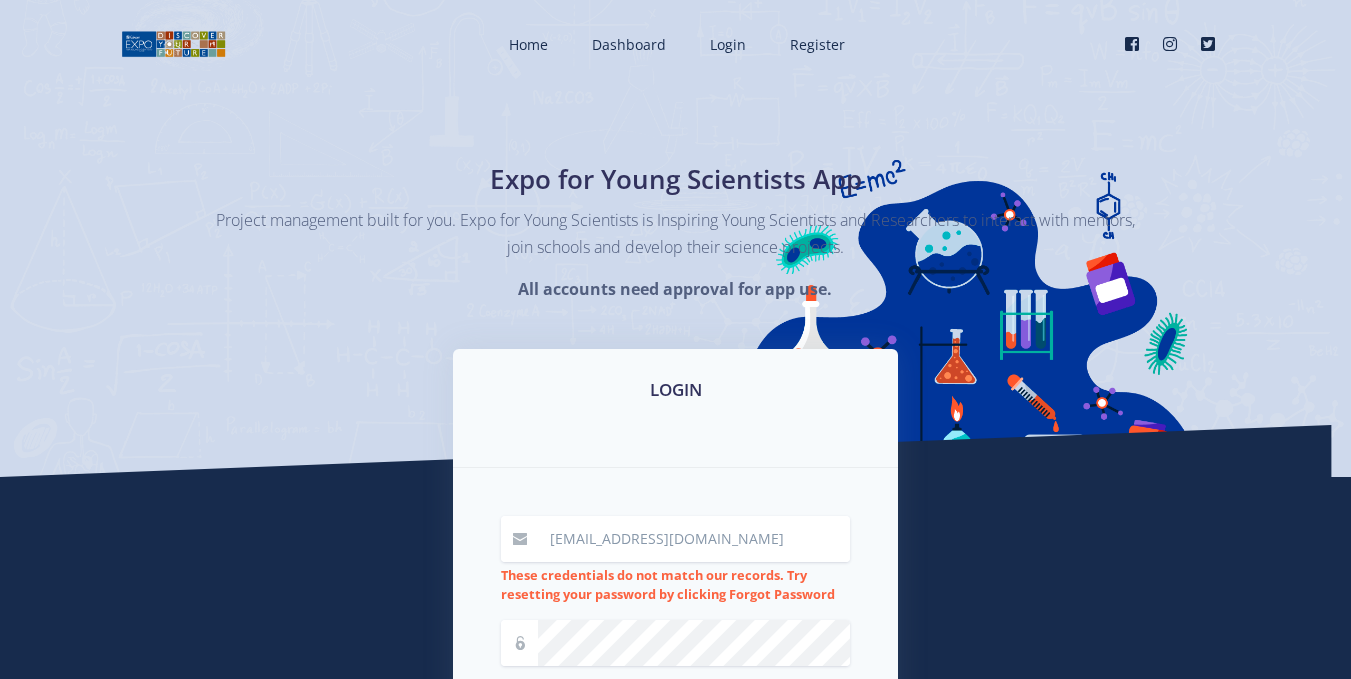 scroll, scrollTop: 0, scrollLeft: 0, axis: both 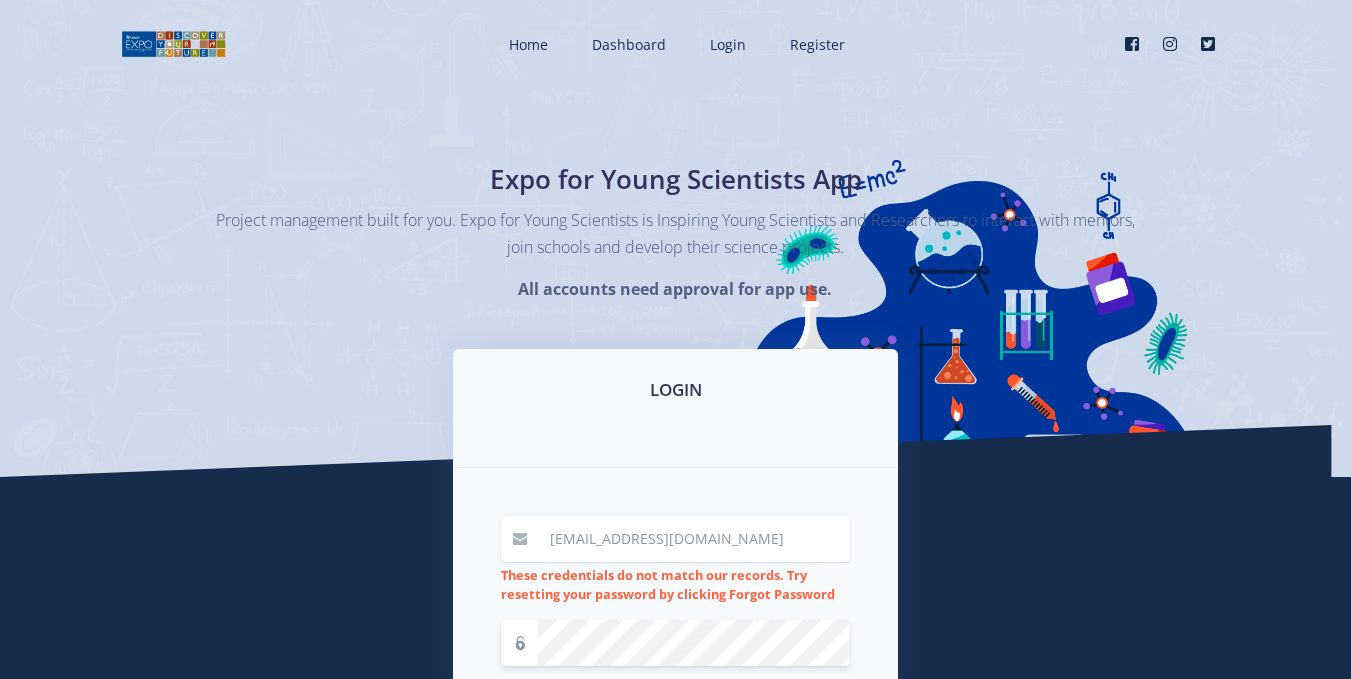 click on "Login" at bounding box center (676, 759) 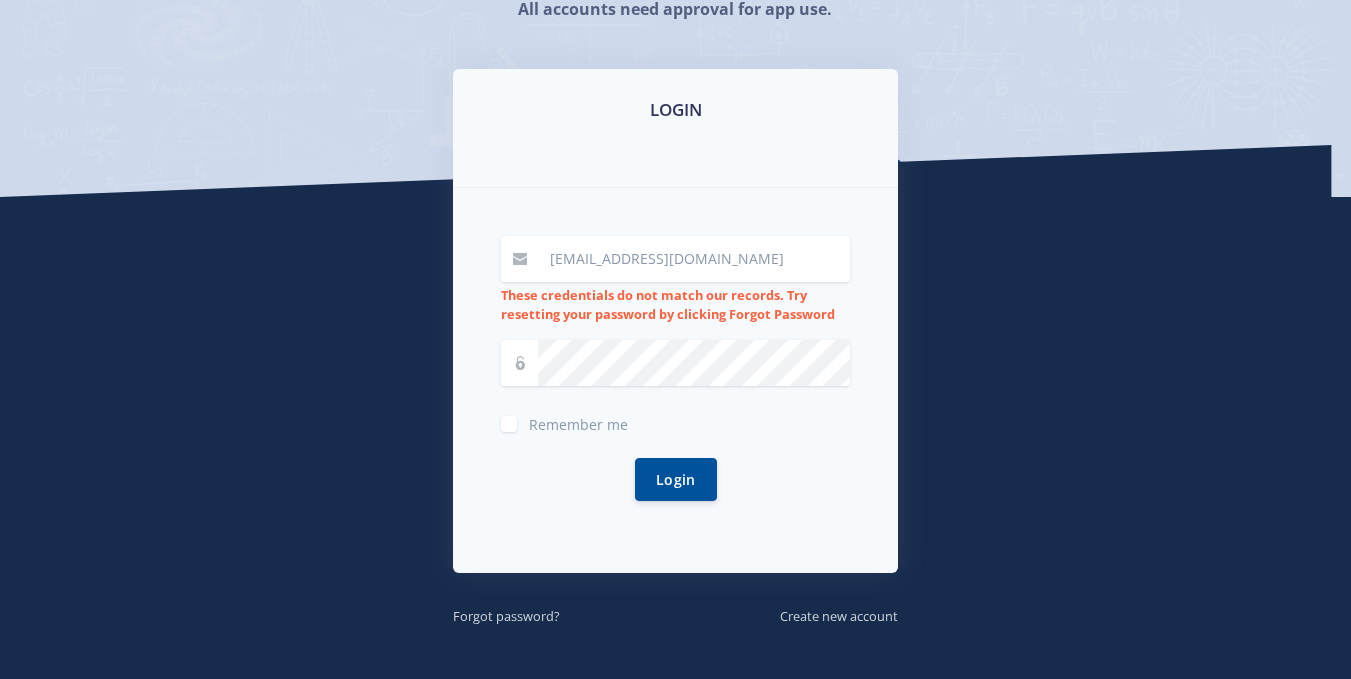 scroll, scrollTop: 320, scrollLeft: 0, axis: vertical 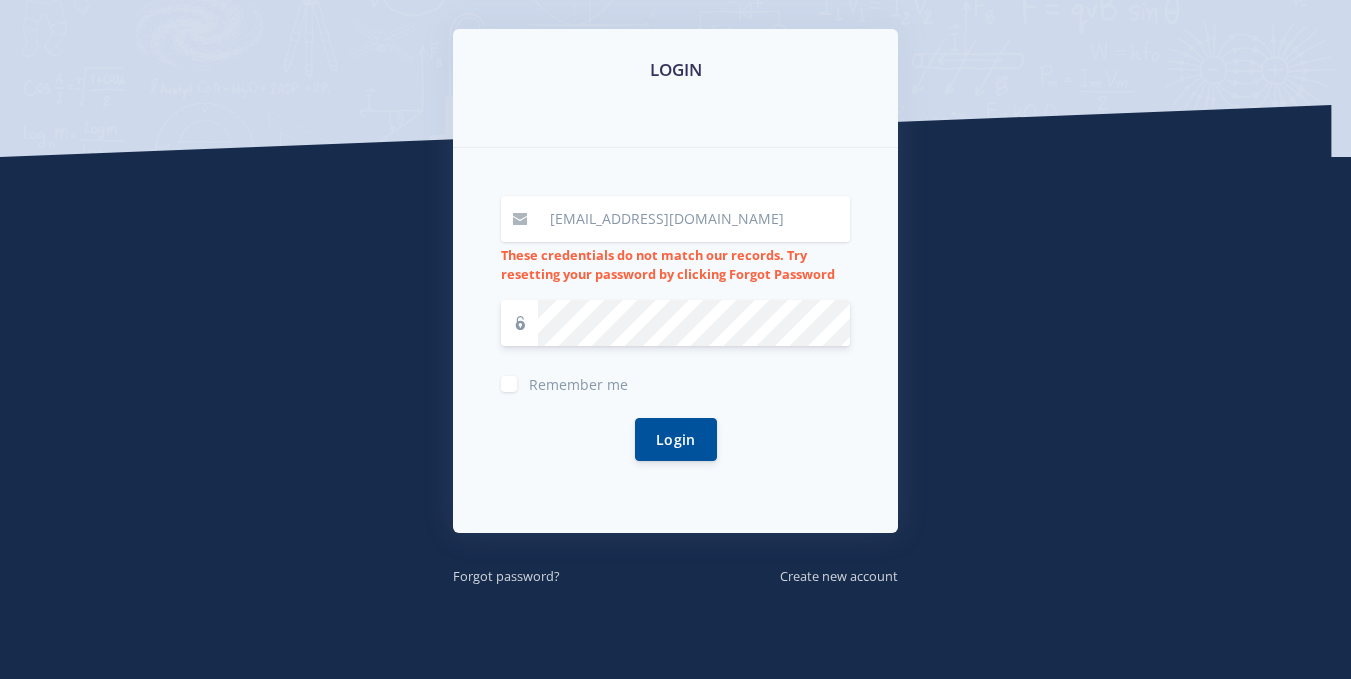 click on "Login" at bounding box center (676, 439) 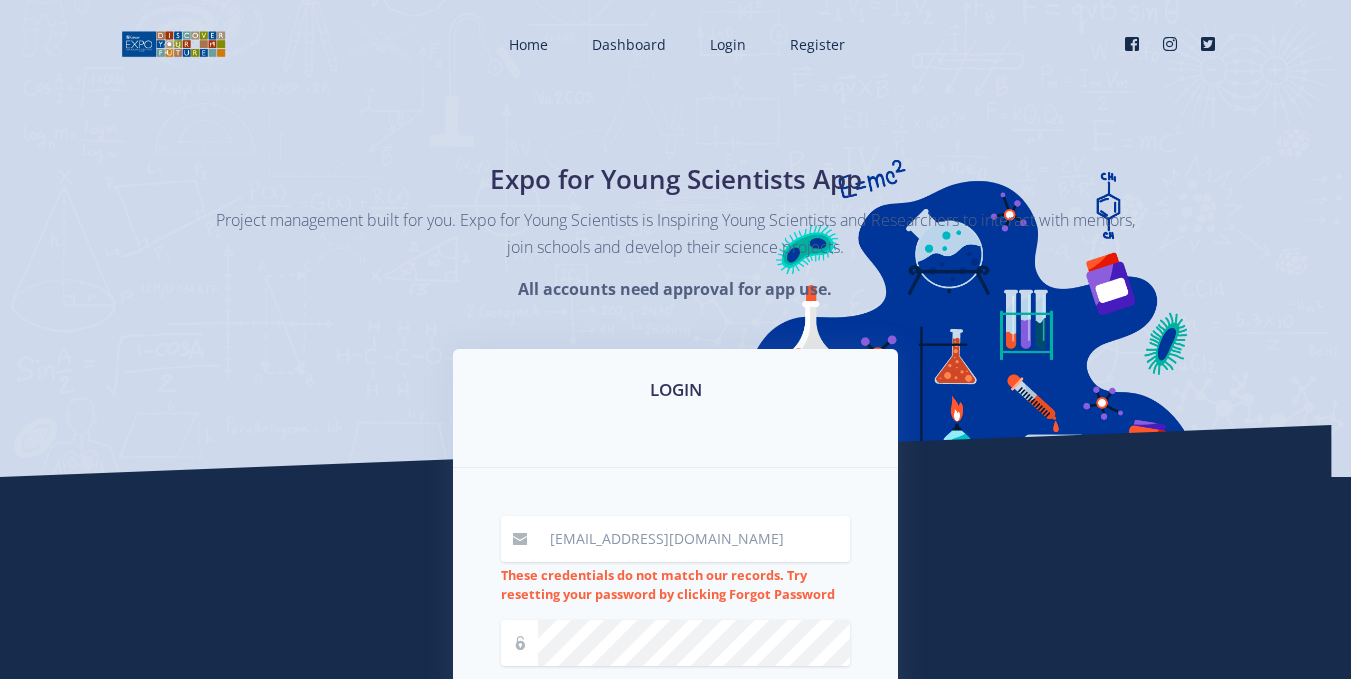 scroll, scrollTop: 0, scrollLeft: 0, axis: both 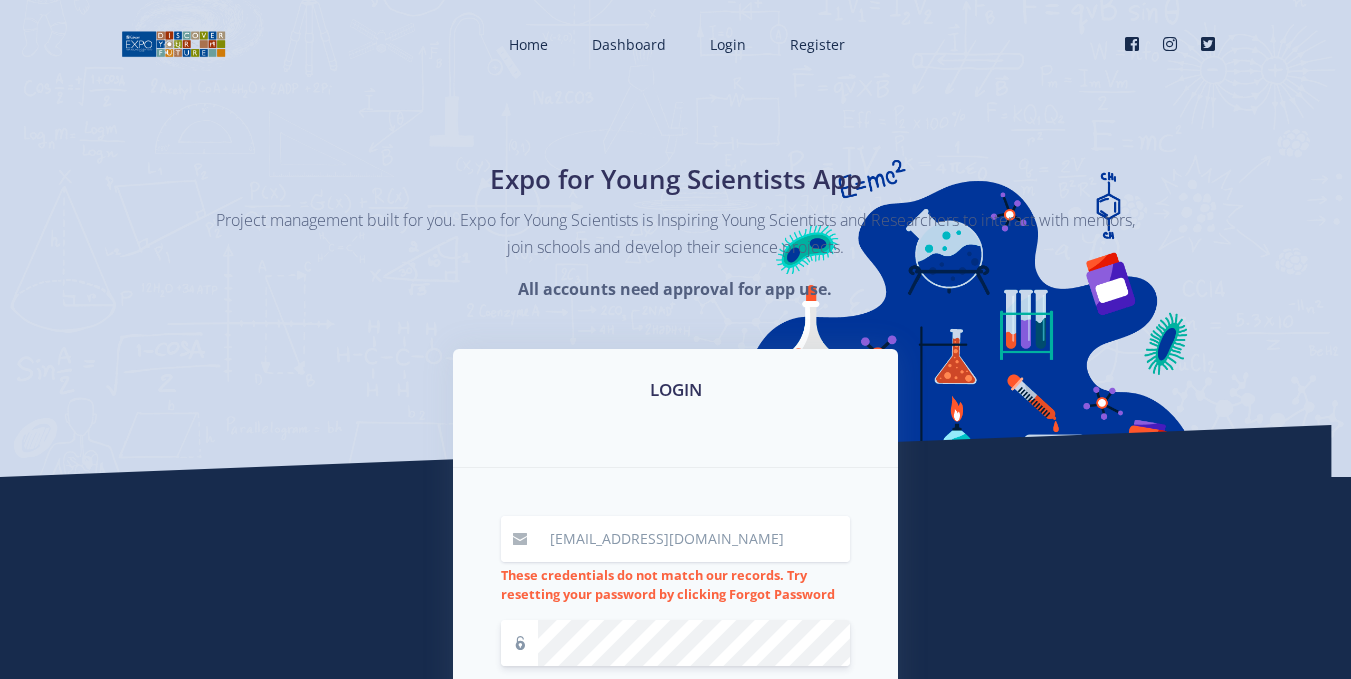 click on "Login" at bounding box center (676, 759) 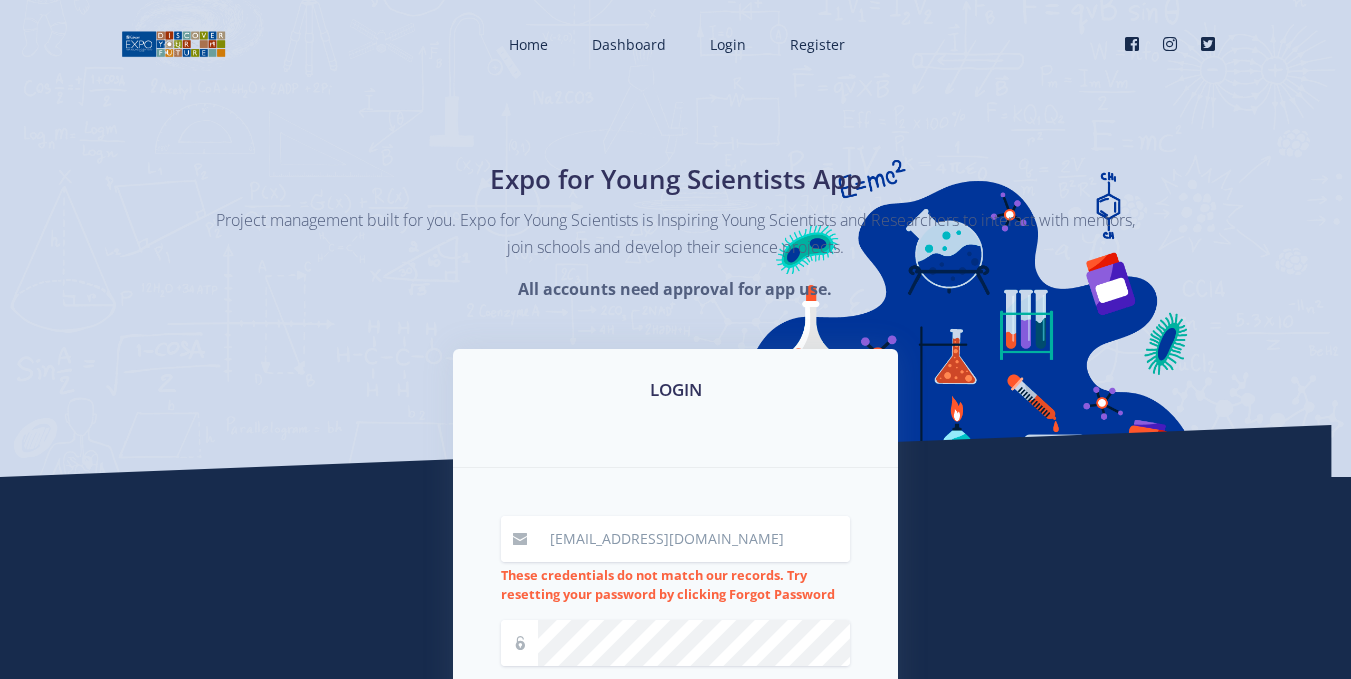 scroll, scrollTop: 0, scrollLeft: 0, axis: both 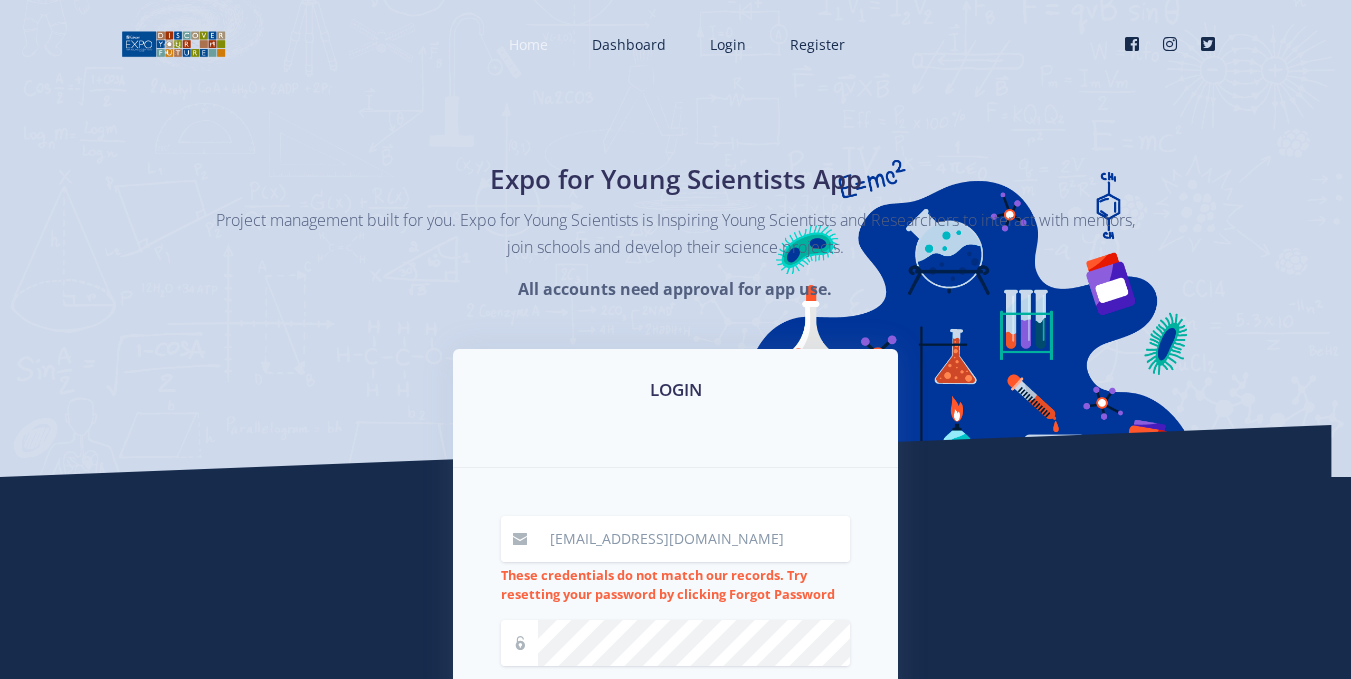 click on "Home" at bounding box center [526, 44] 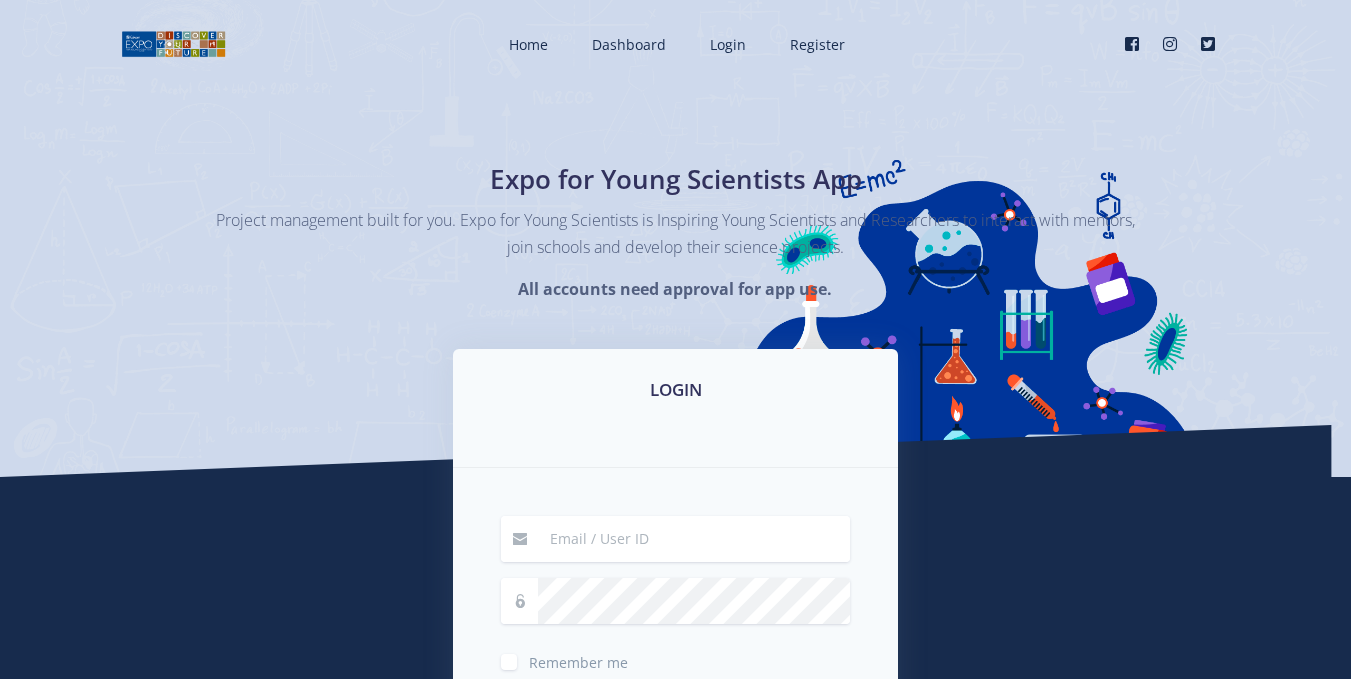 scroll, scrollTop: 0, scrollLeft: 0, axis: both 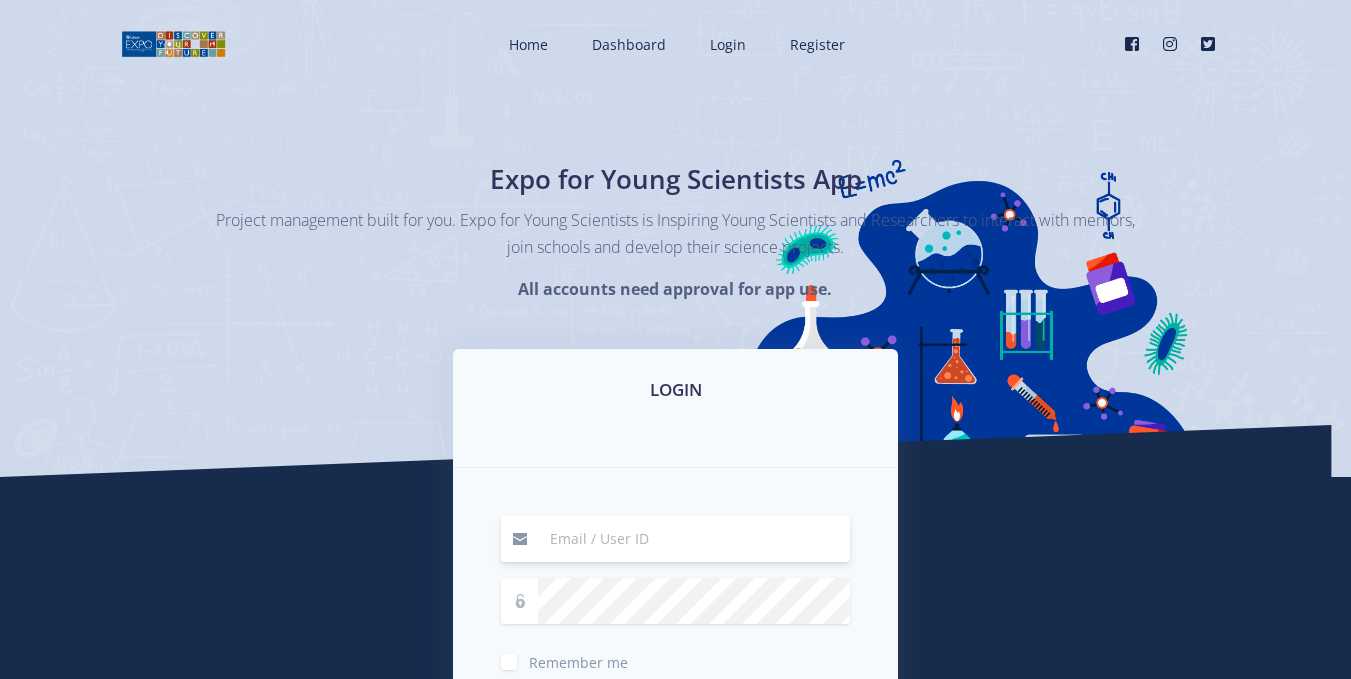click at bounding box center [694, 539] 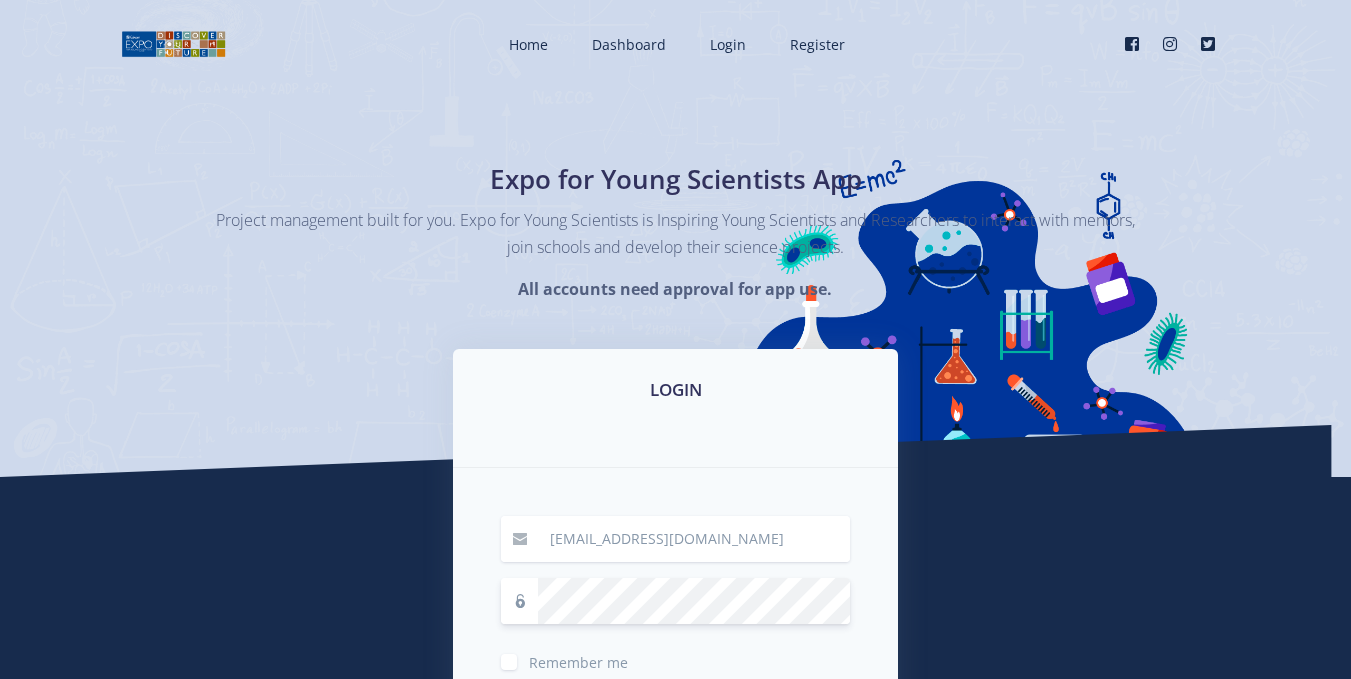 click on "Login" at bounding box center [676, 717] 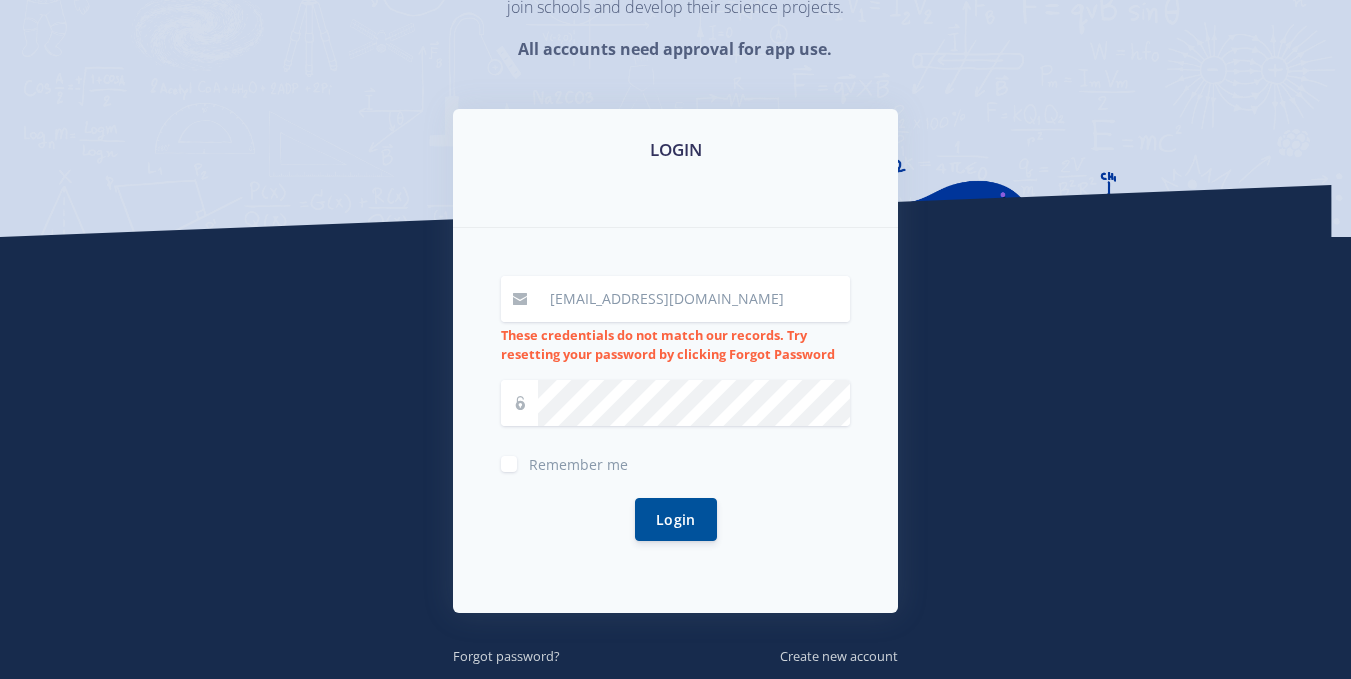 scroll, scrollTop: 280, scrollLeft: 0, axis: vertical 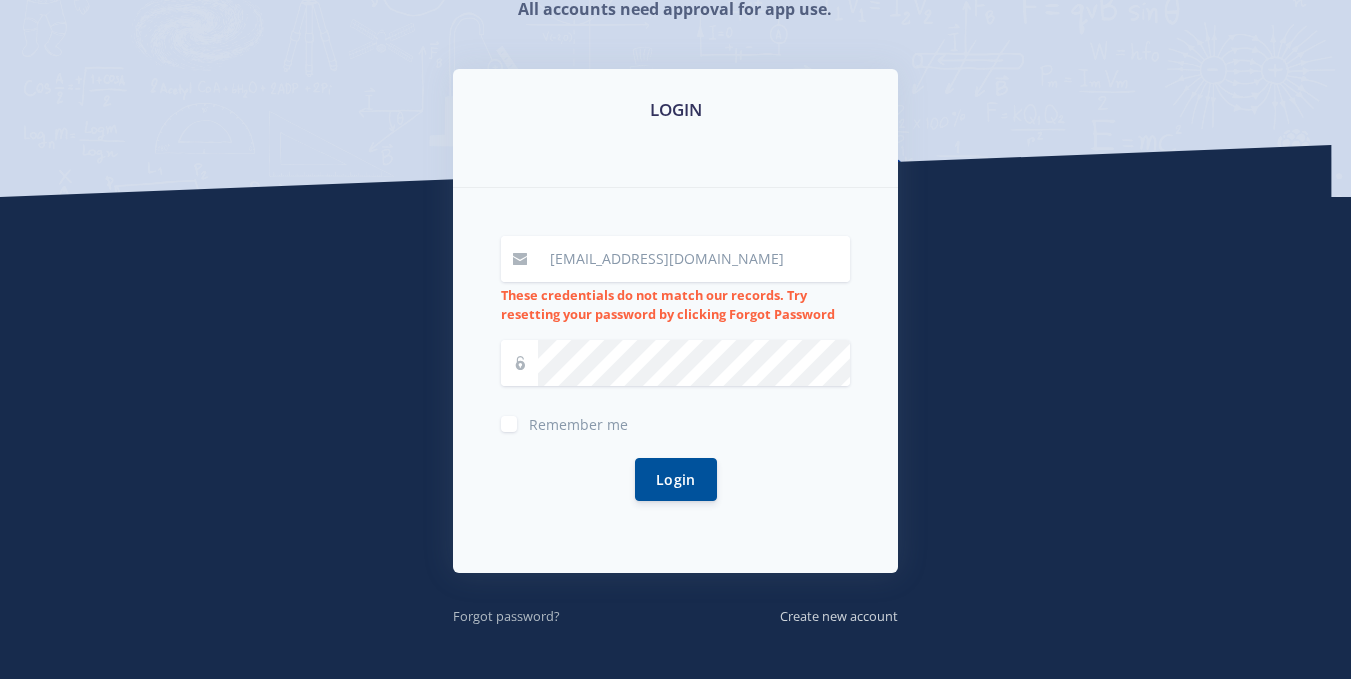 click on "Forgot password?" at bounding box center (506, 616) 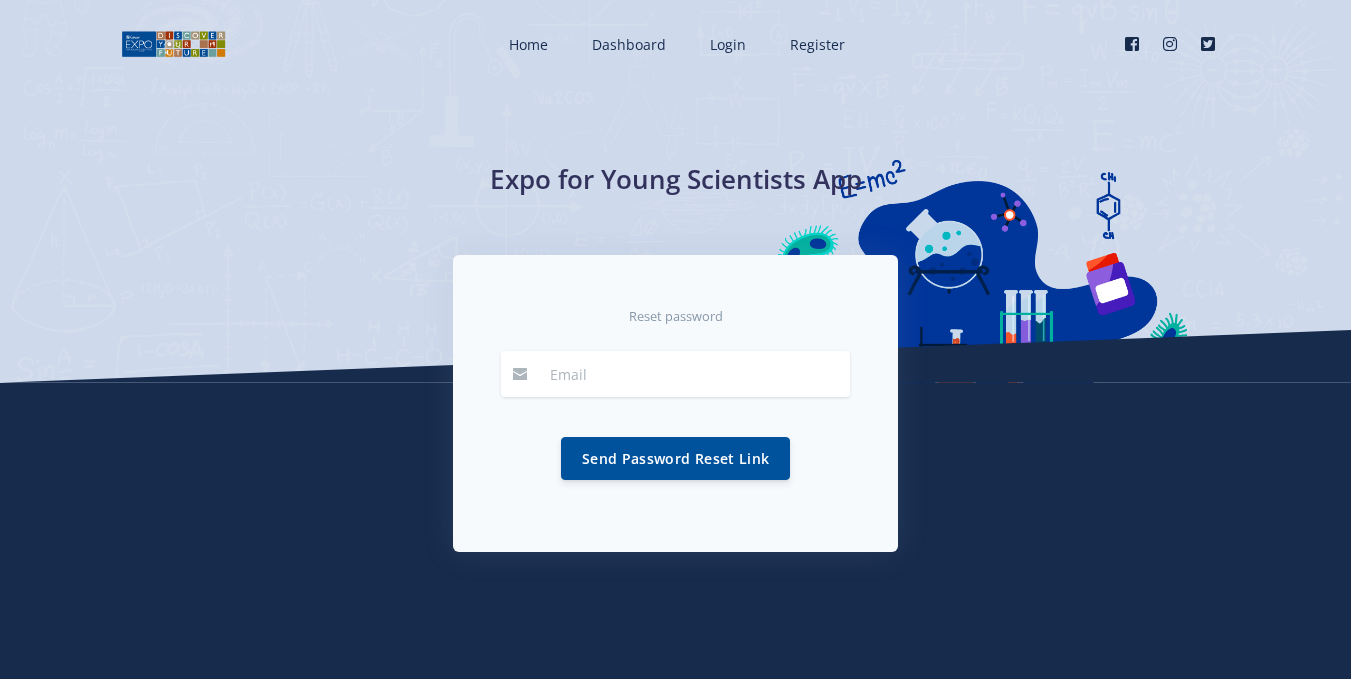 scroll, scrollTop: 0, scrollLeft: 0, axis: both 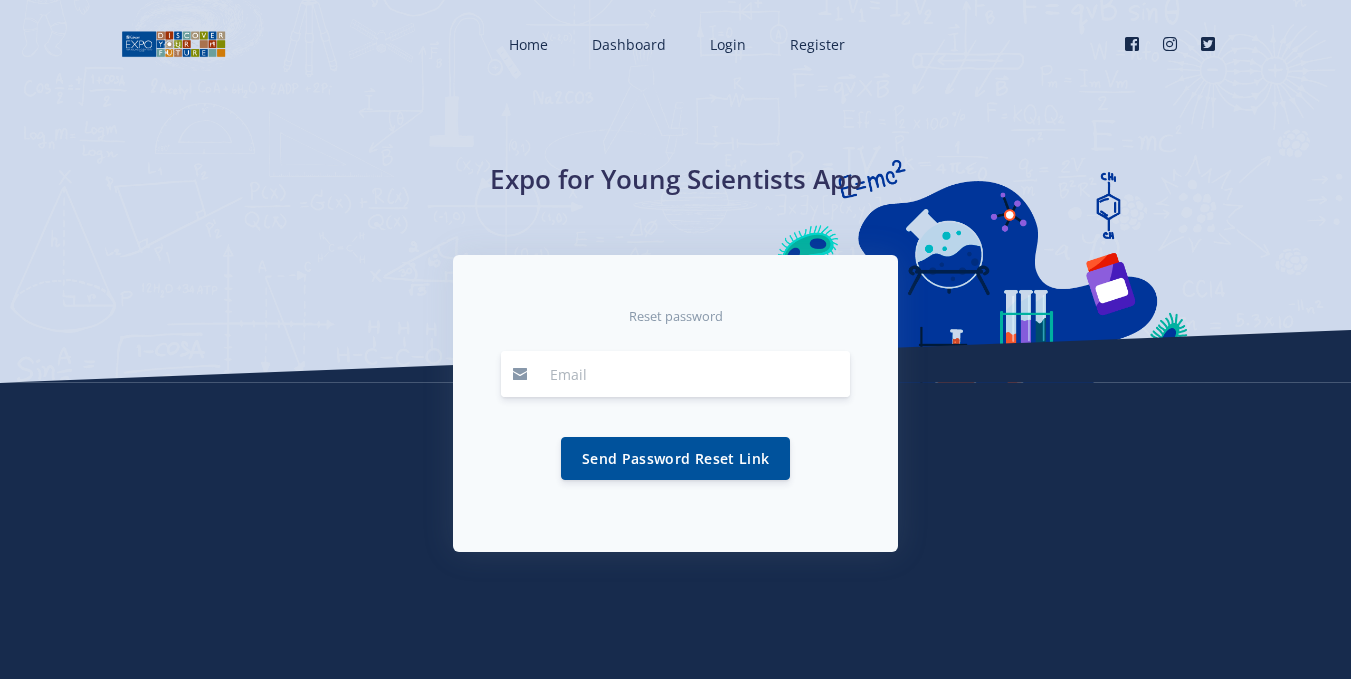 type on "[EMAIL_ADDRESS][DOMAIN_NAME]" 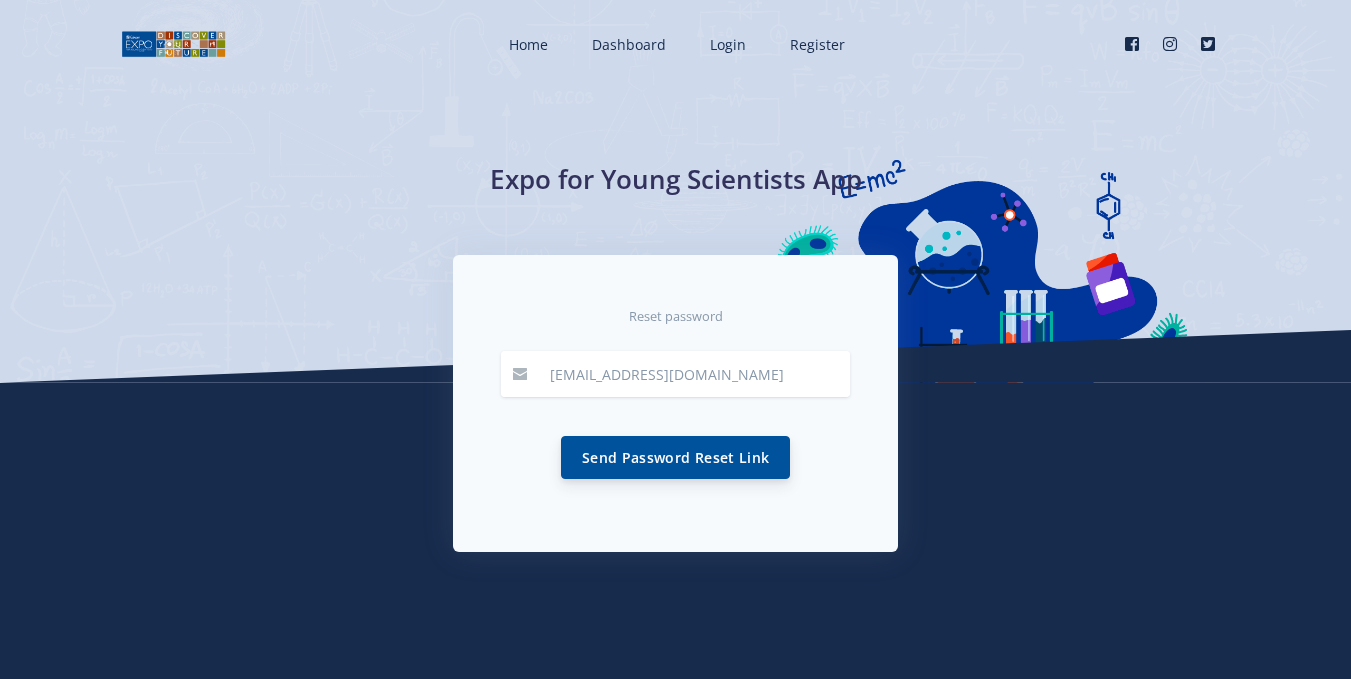 click on "Send Password Reset Link" at bounding box center (675, 457) 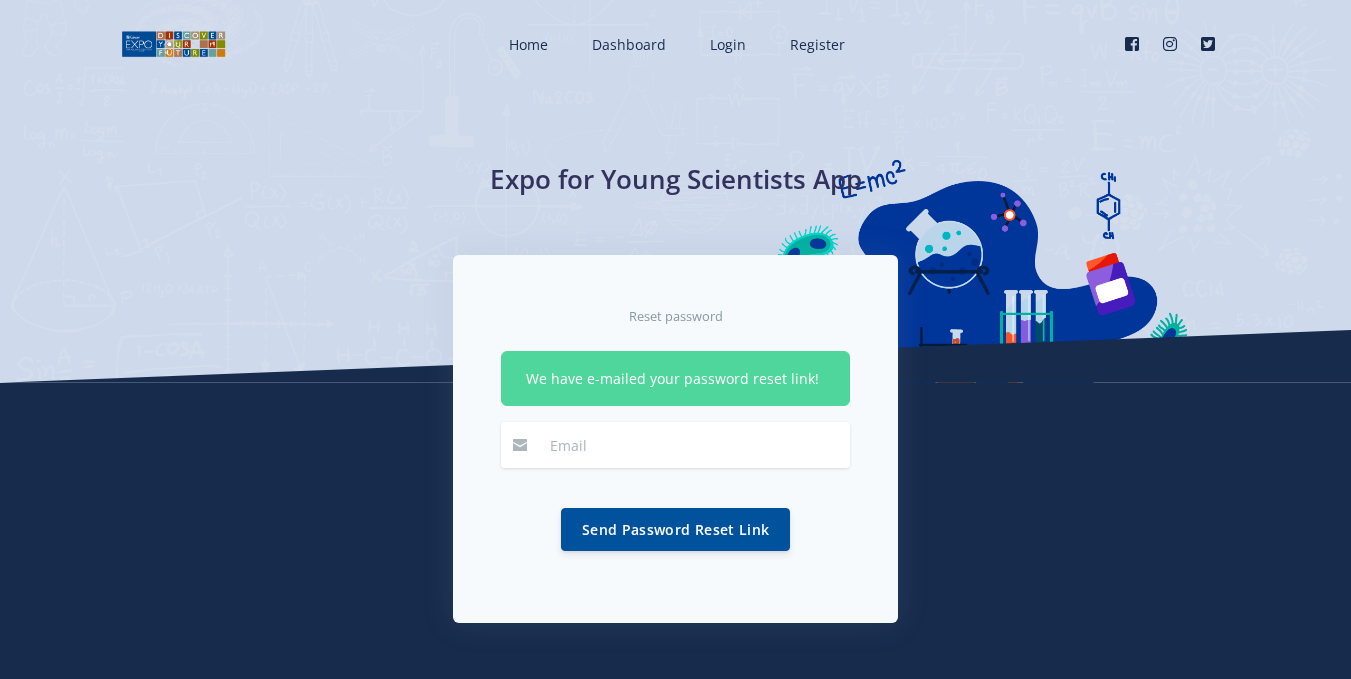 scroll, scrollTop: 0, scrollLeft: 0, axis: both 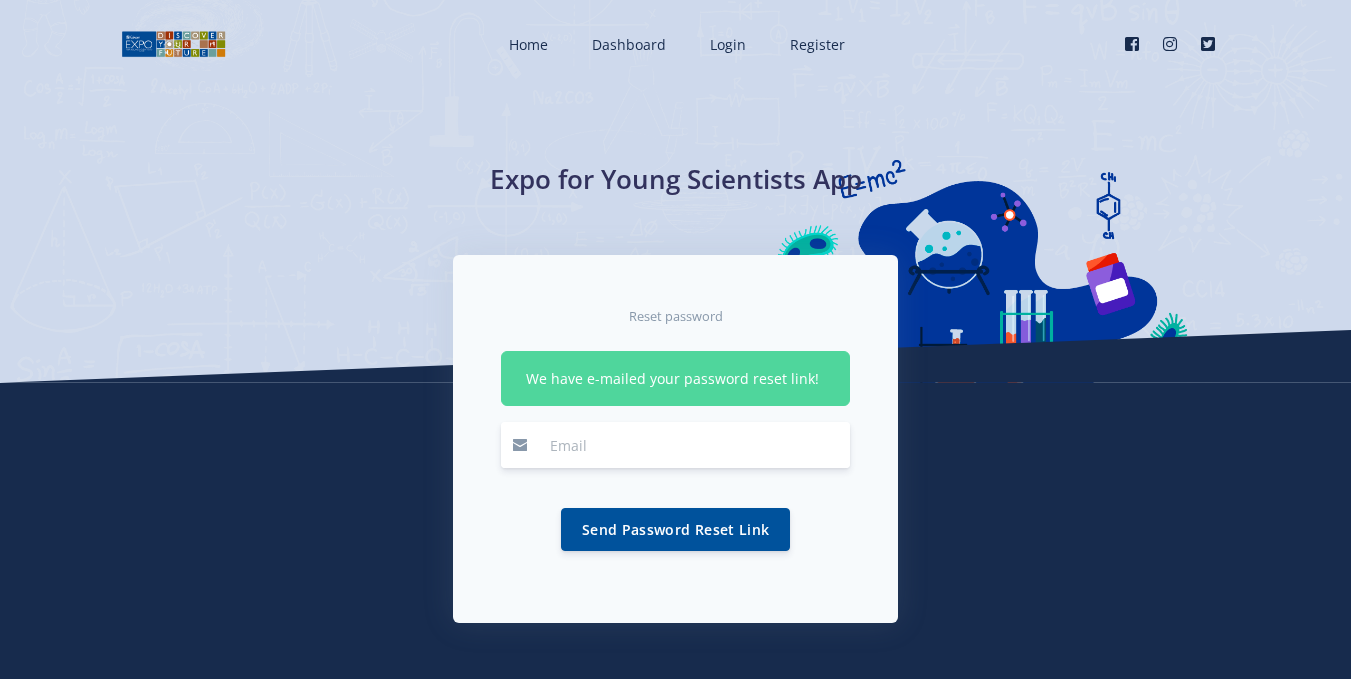 click at bounding box center [694, 445] 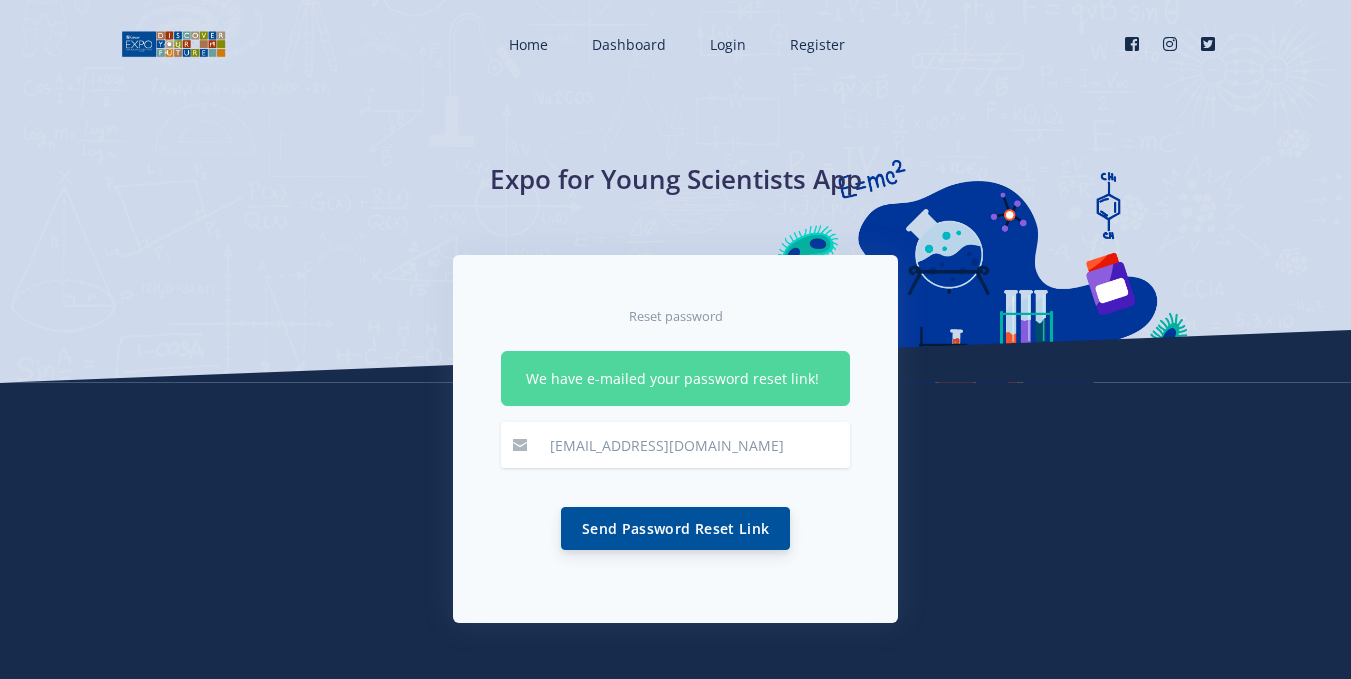 click on "Send Password Reset Link" at bounding box center [675, 528] 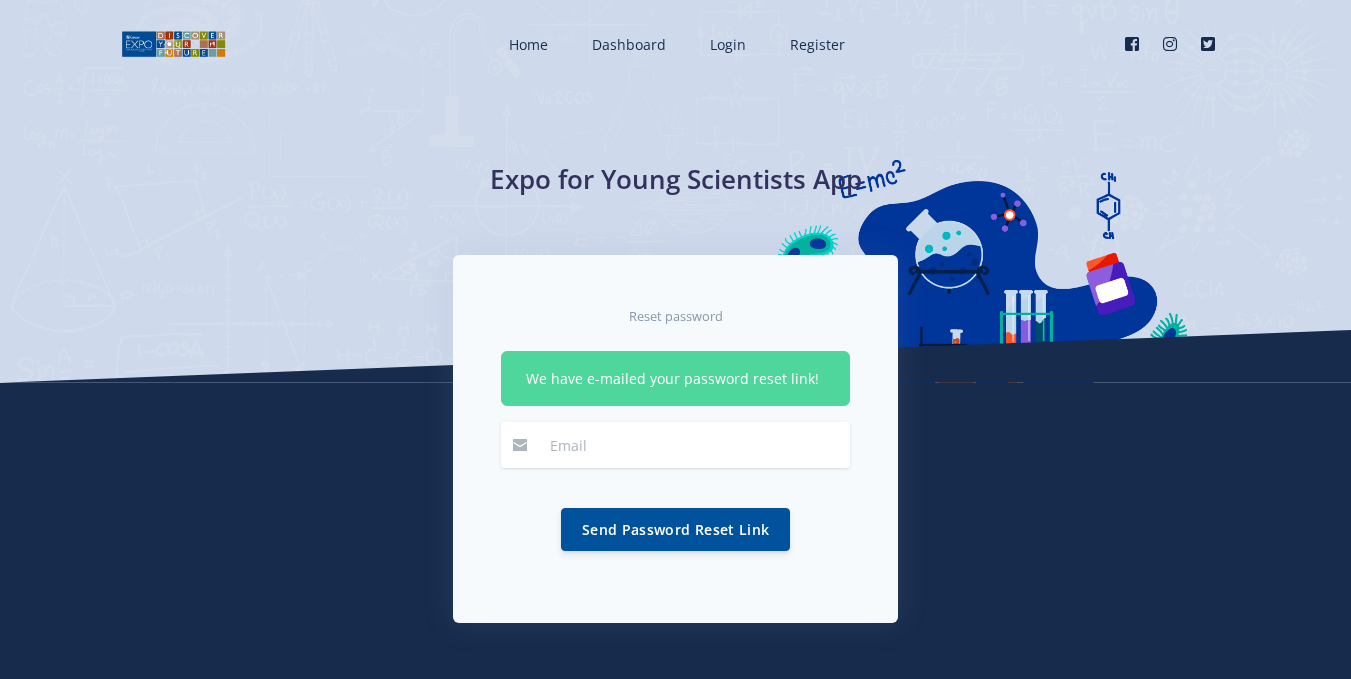 scroll, scrollTop: 0, scrollLeft: 0, axis: both 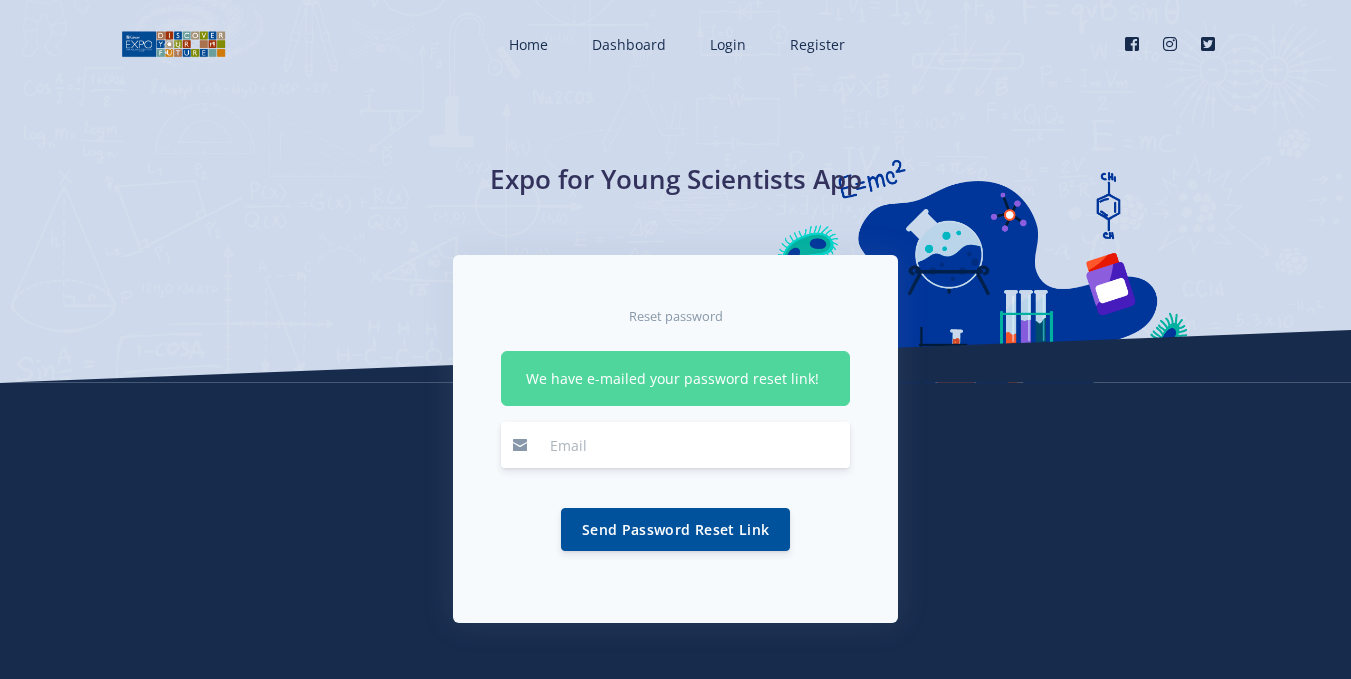 click at bounding box center [694, 445] 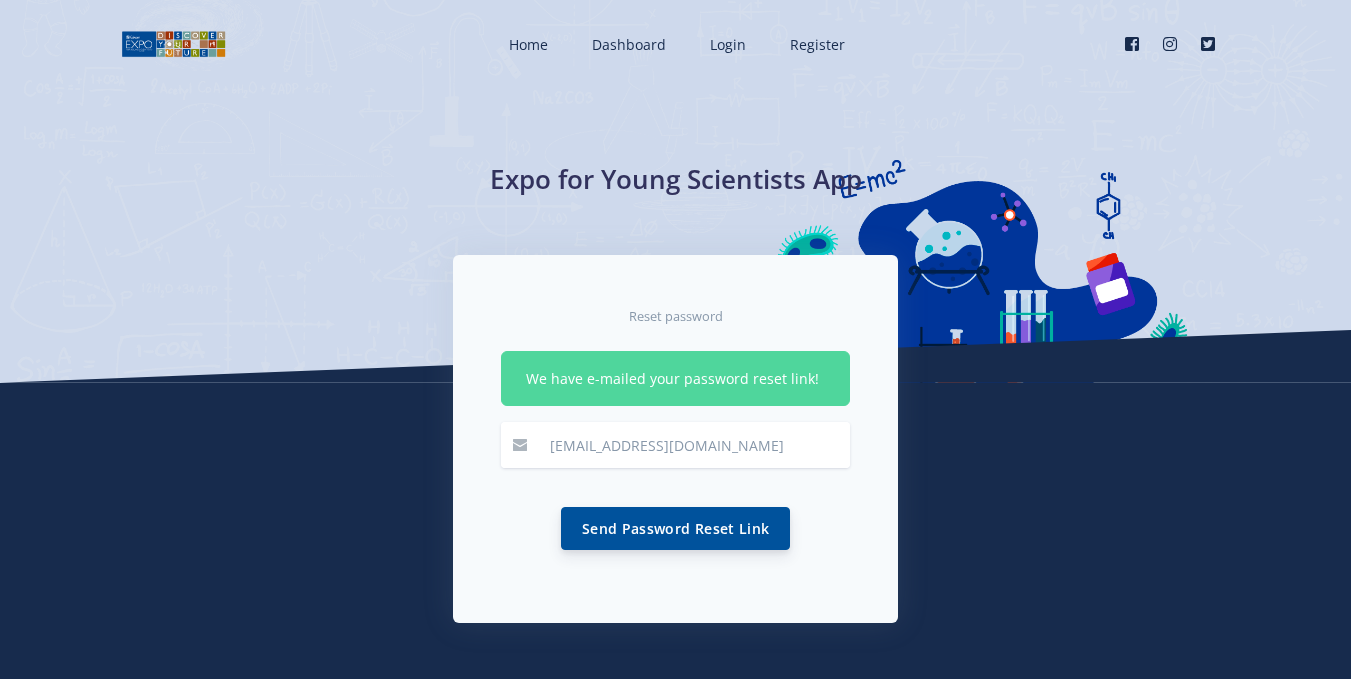 click on "Send Password Reset Link" at bounding box center [675, 528] 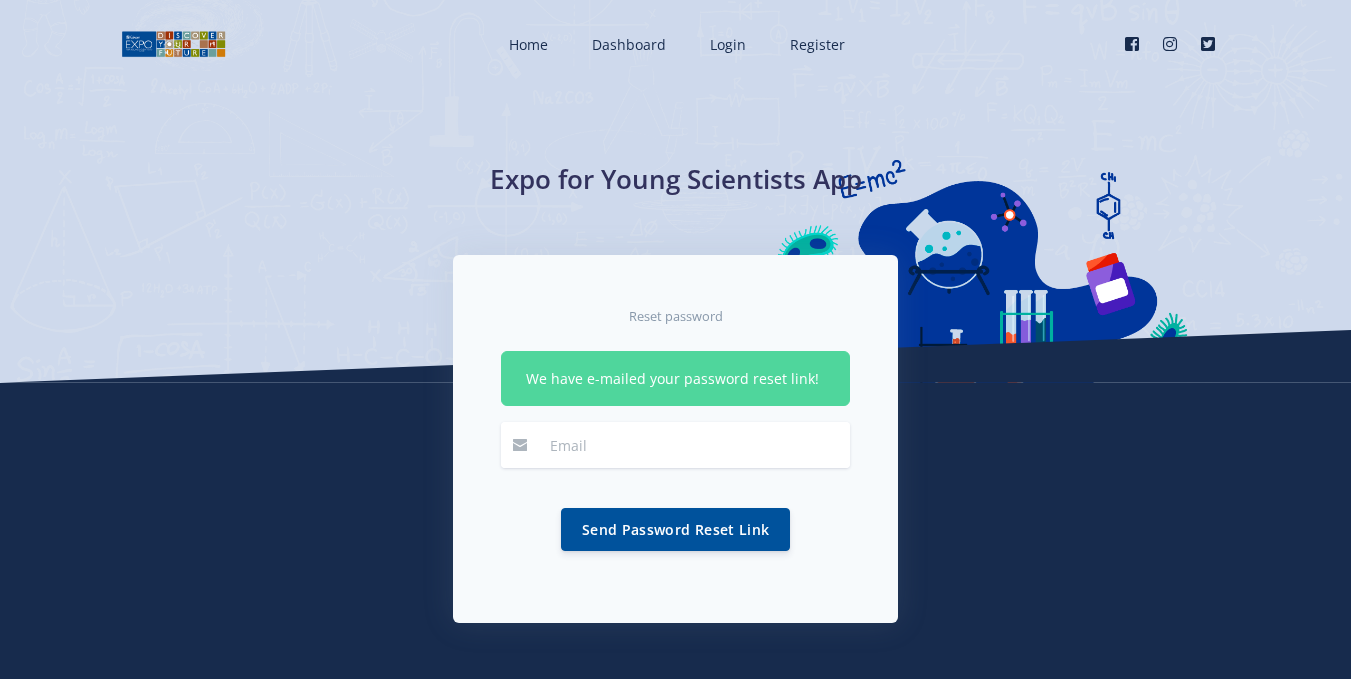 scroll, scrollTop: 0, scrollLeft: 0, axis: both 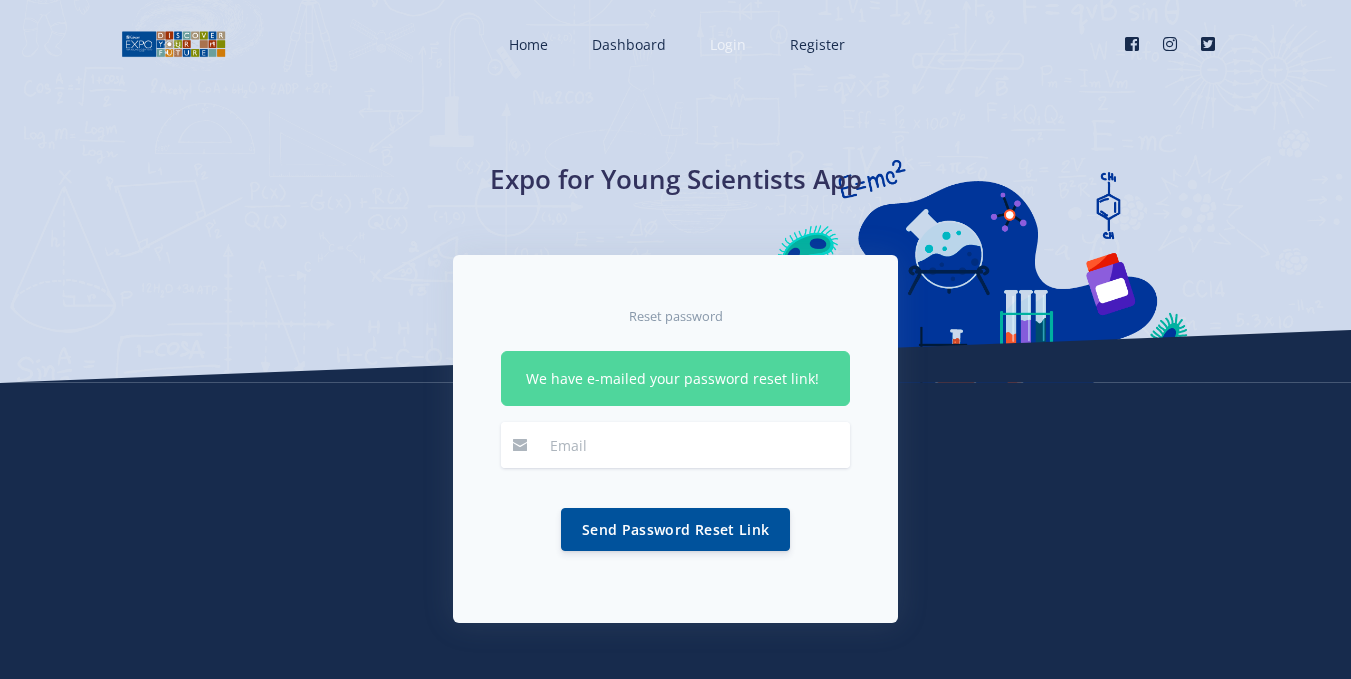 click on "Login" at bounding box center [728, 44] 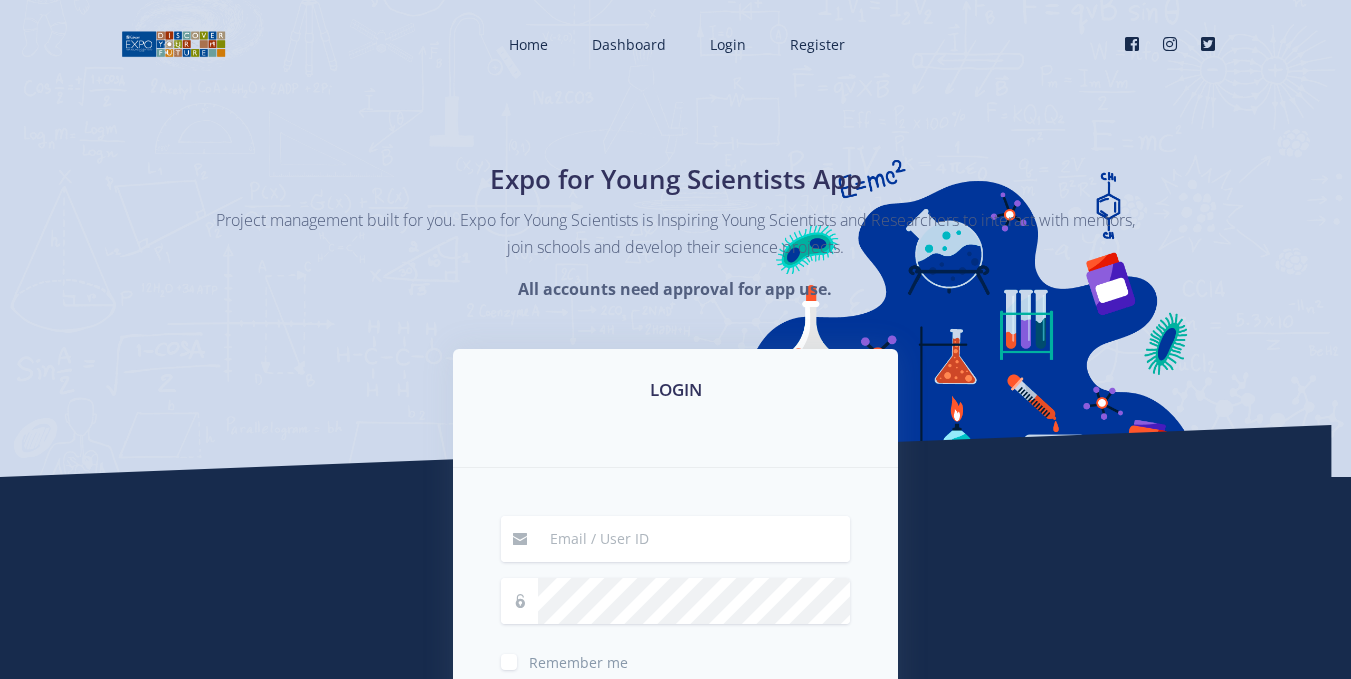 scroll, scrollTop: 0, scrollLeft: 0, axis: both 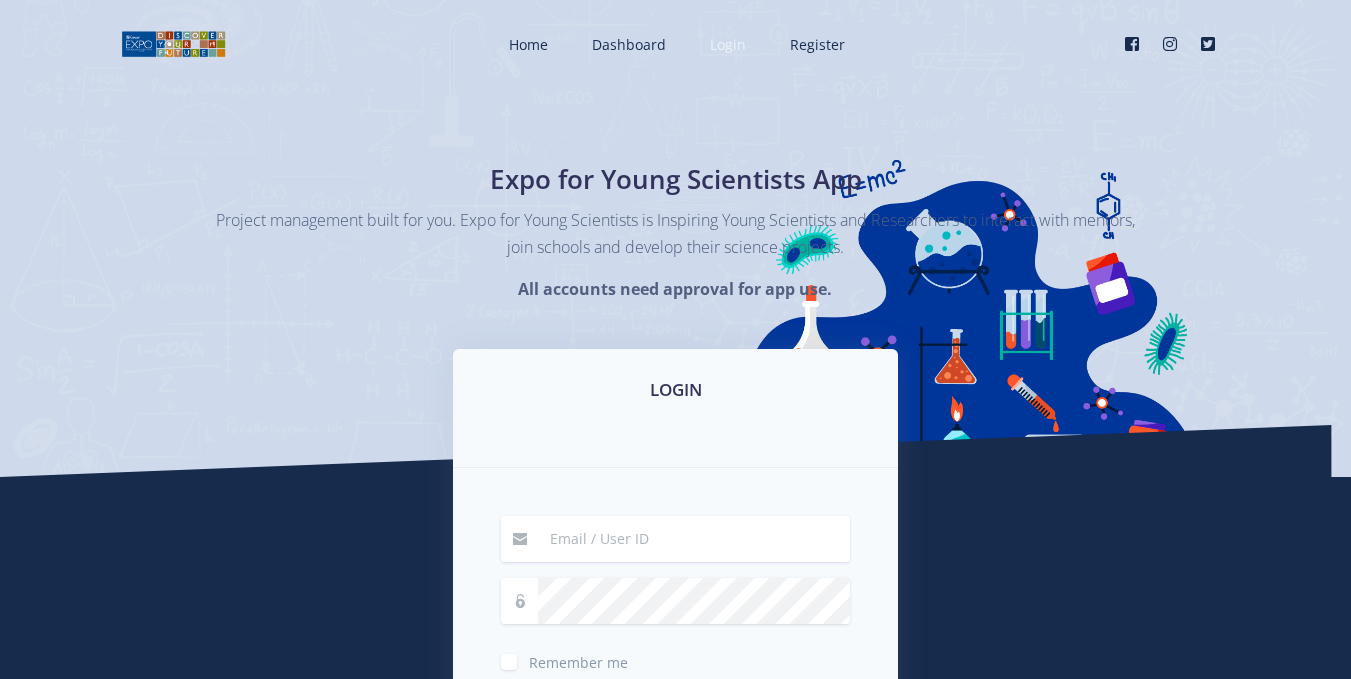 click on "Login" at bounding box center [726, 44] 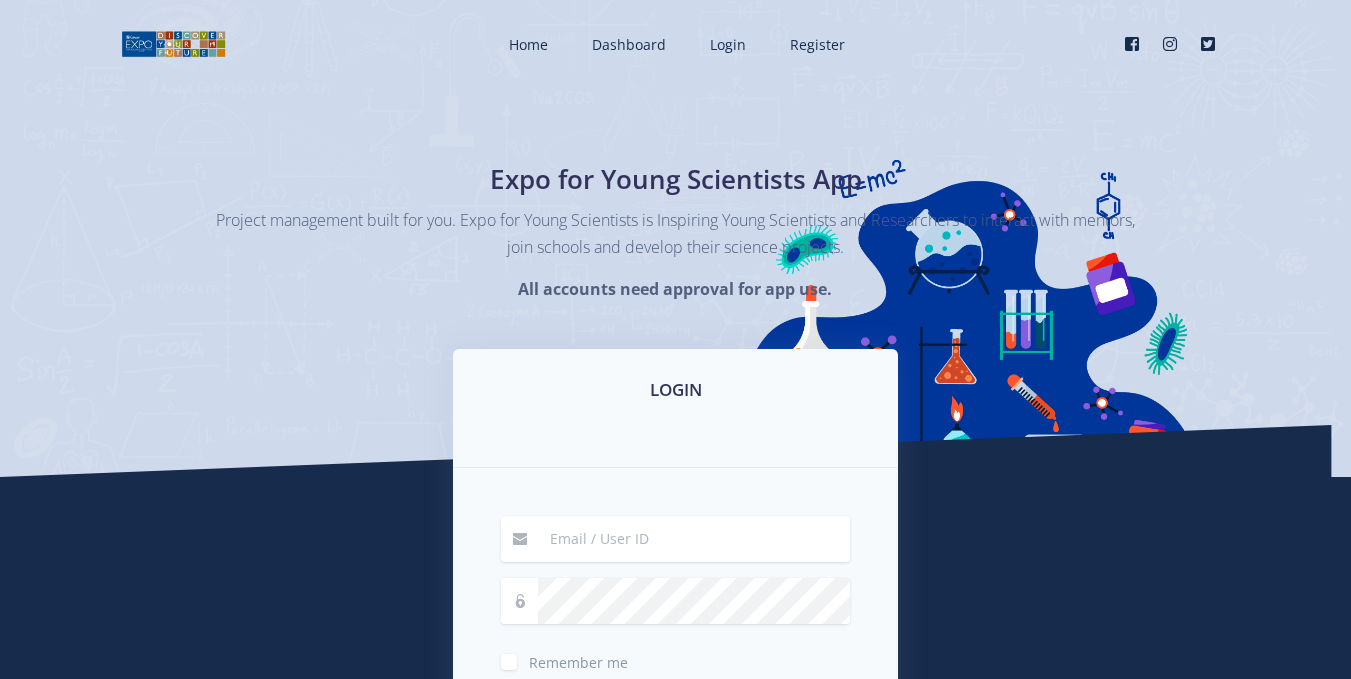 scroll, scrollTop: 0, scrollLeft: 0, axis: both 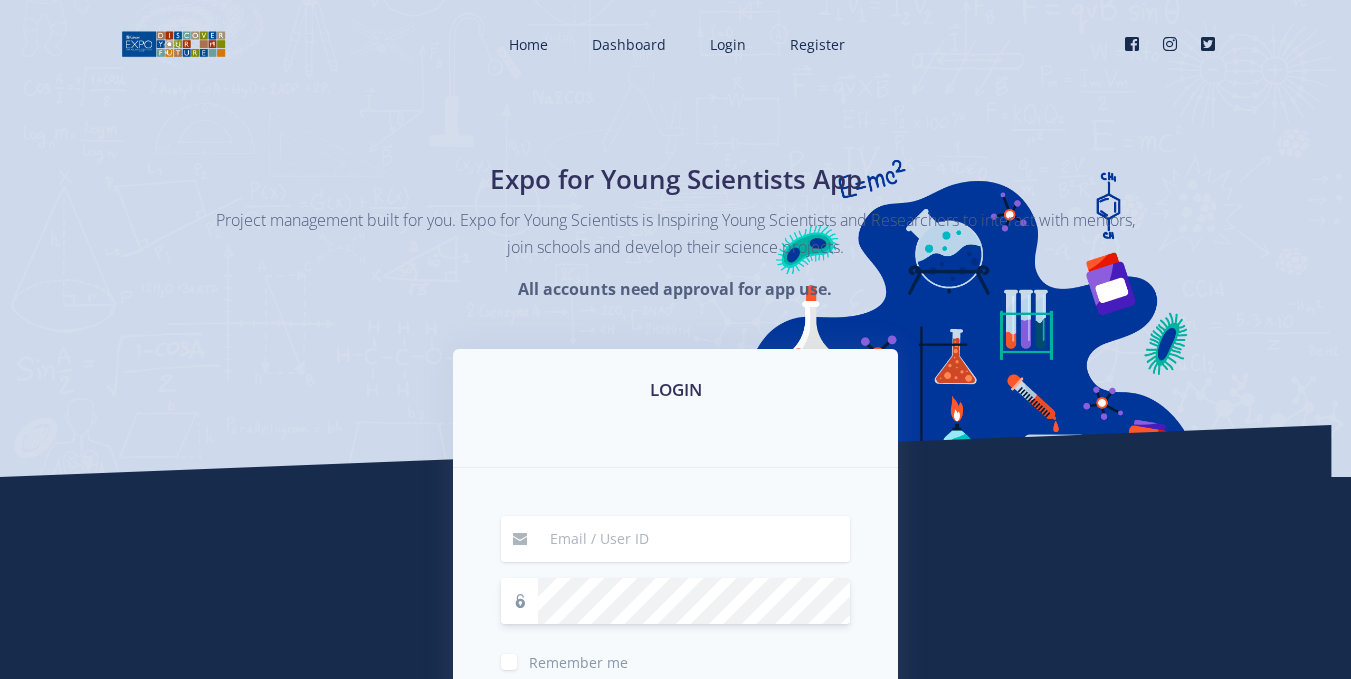 click on "Remember me
Login" at bounding box center [675, 639] 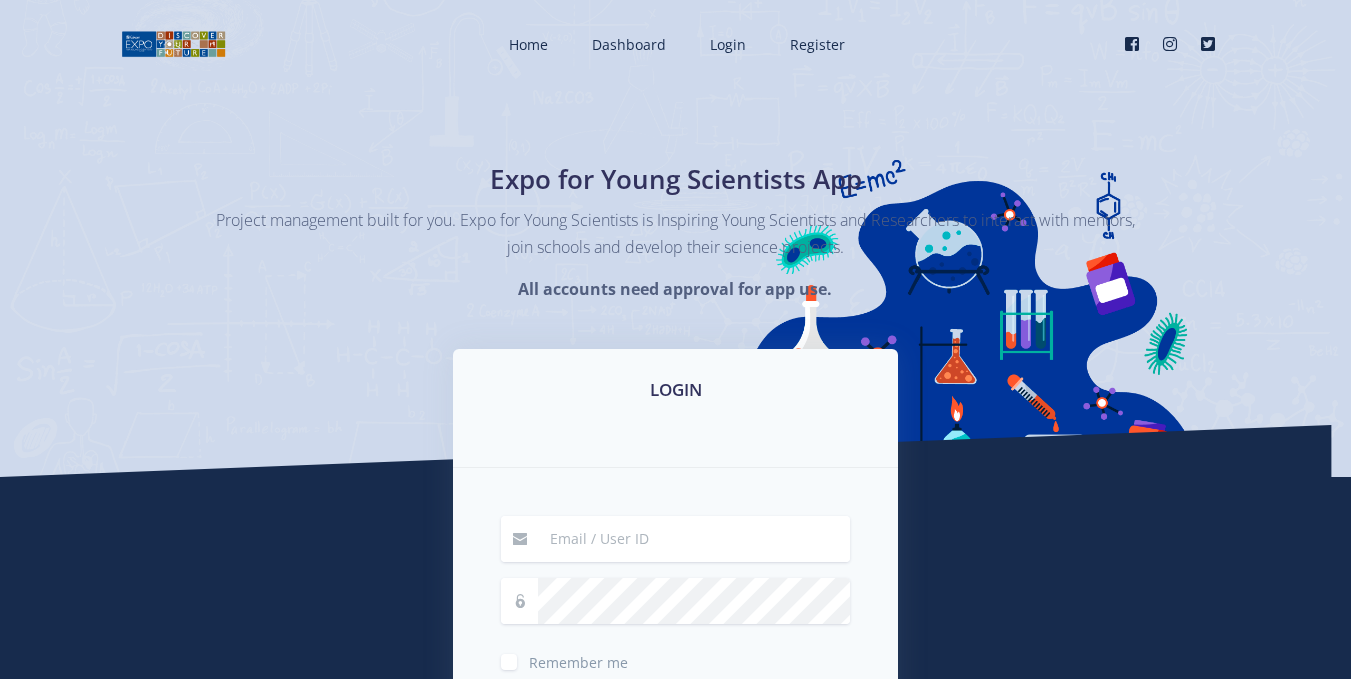 click on "Remember me
Login" at bounding box center (675, 639) 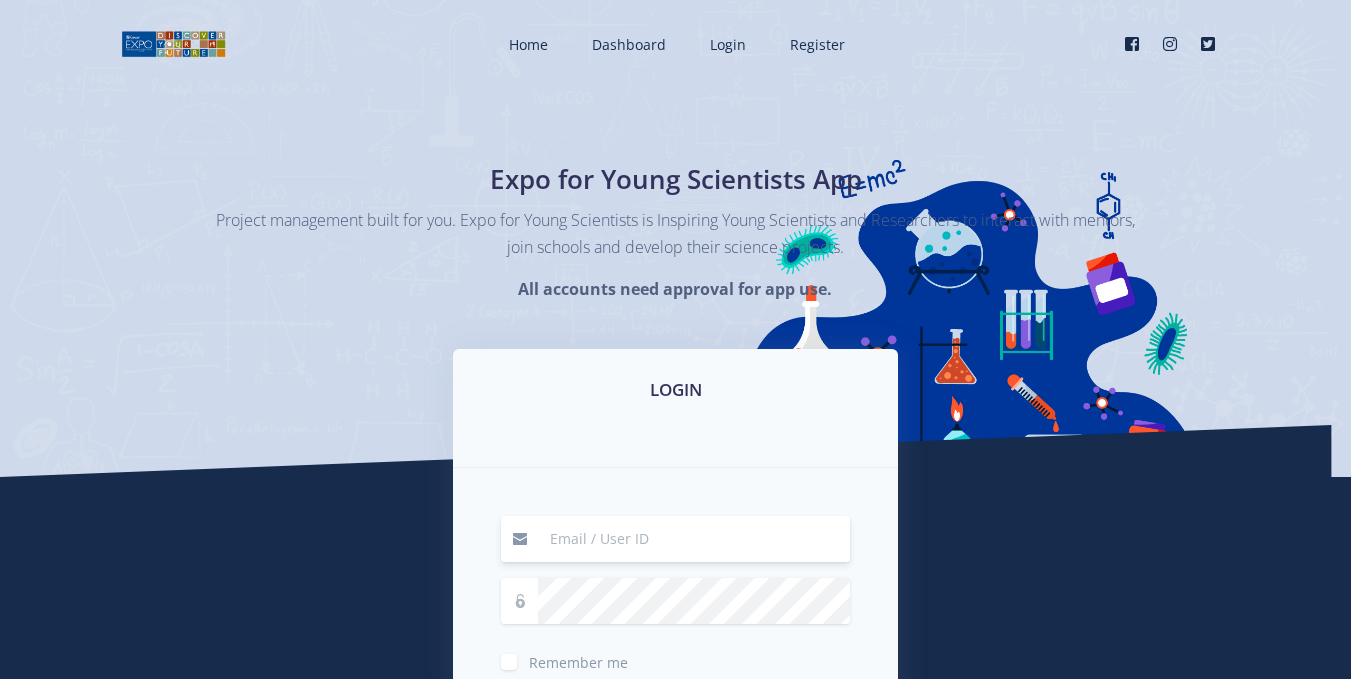 click at bounding box center (694, 539) 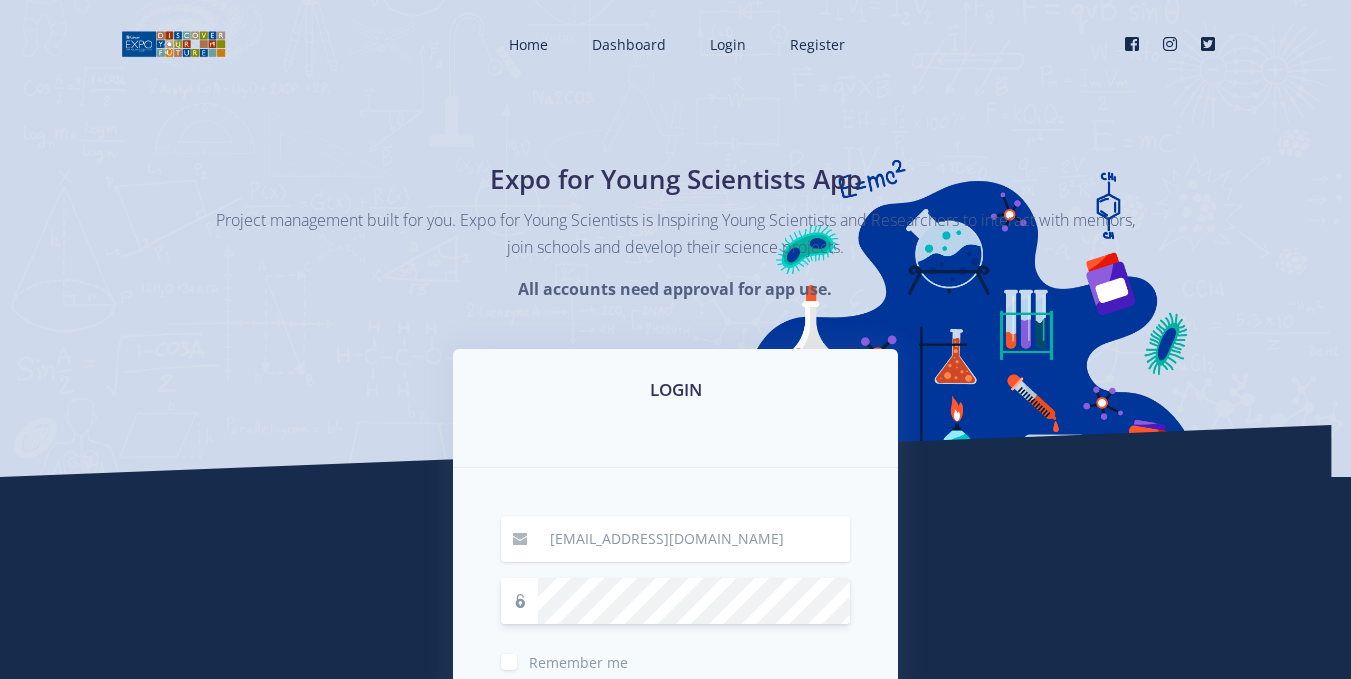 click on "Login" at bounding box center (676, 717) 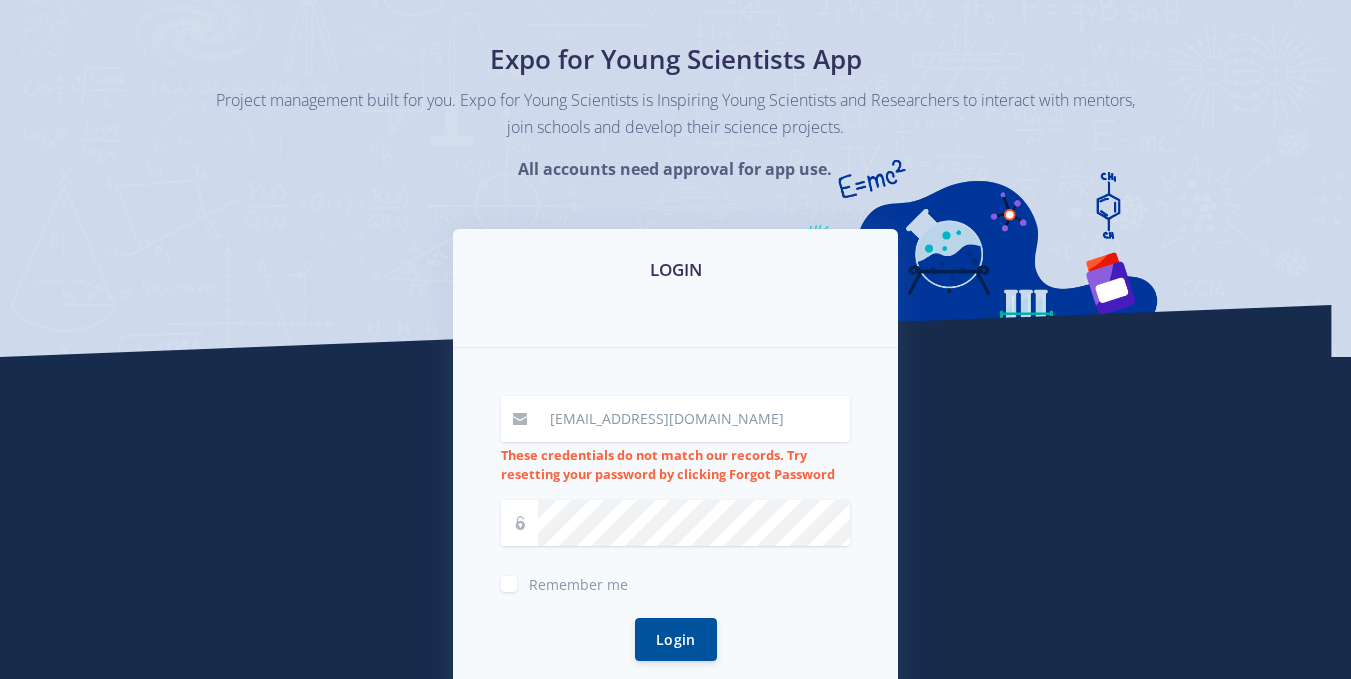 scroll, scrollTop: 160, scrollLeft: 0, axis: vertical 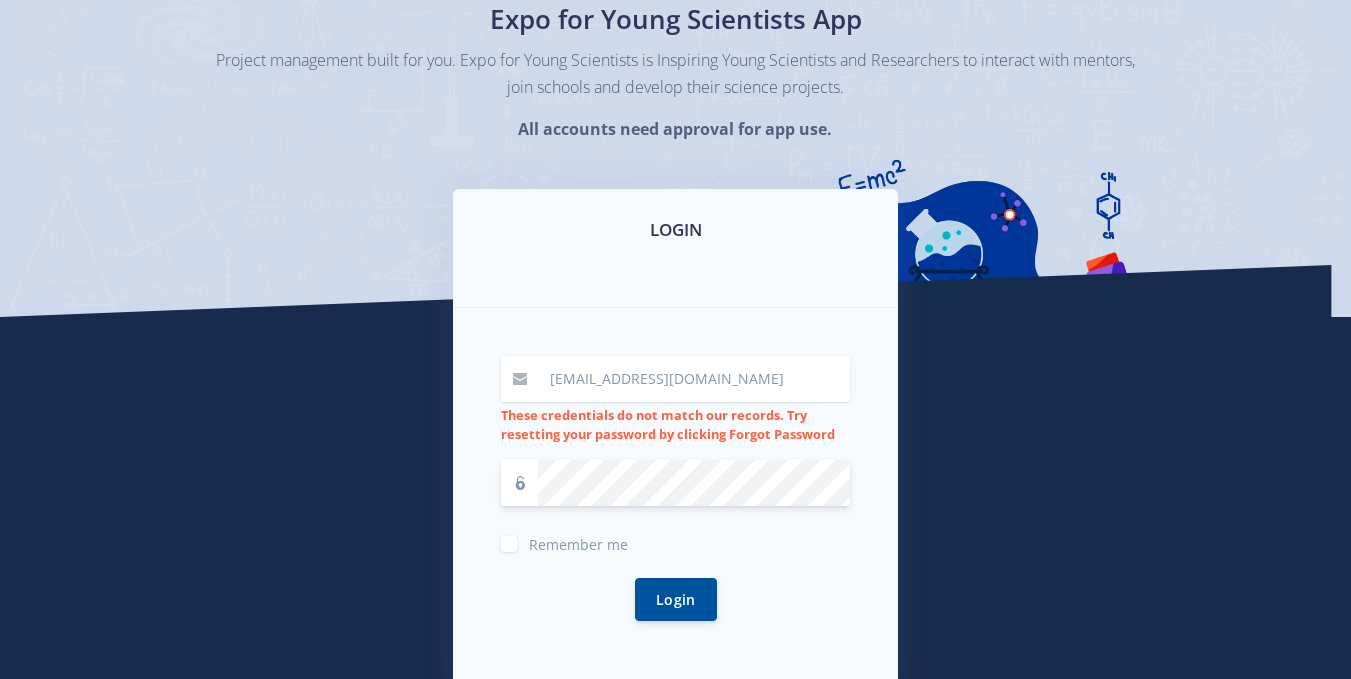 click on "Login" at bounding box center [676, 599] 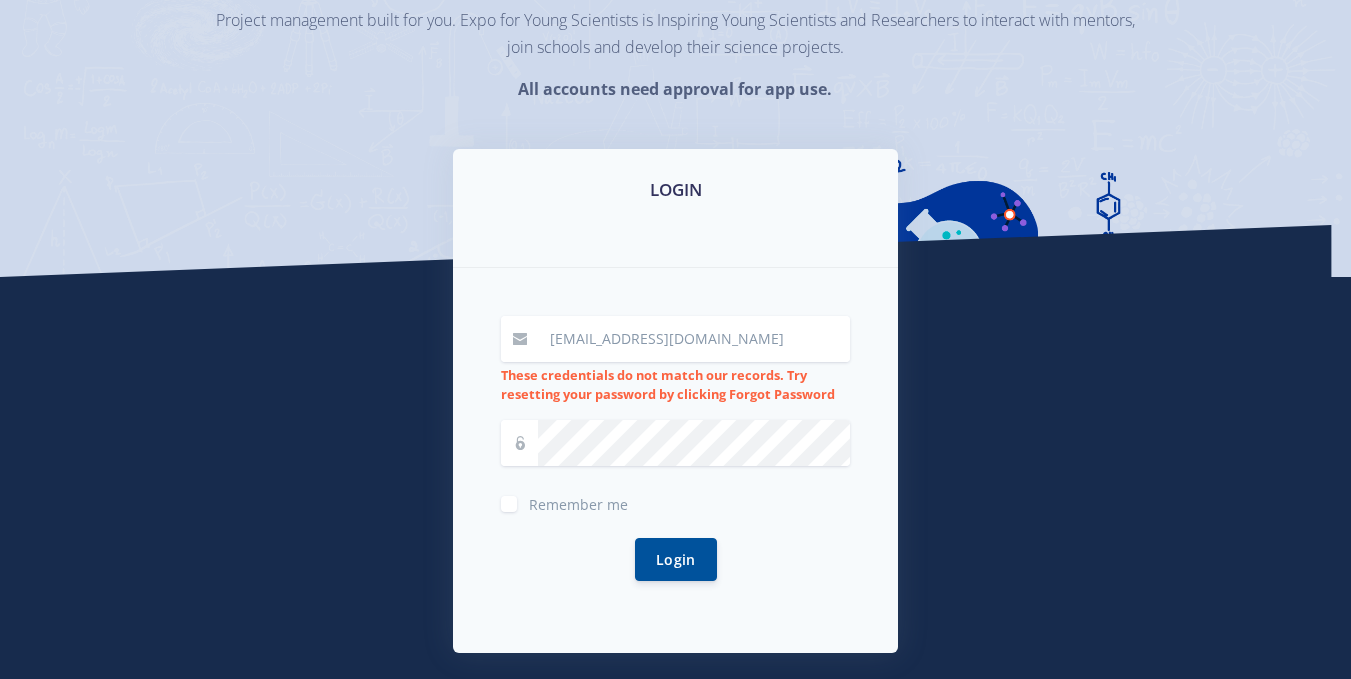 scroll, scrollTop: 240, scrollLeft: 0, axis: vertical 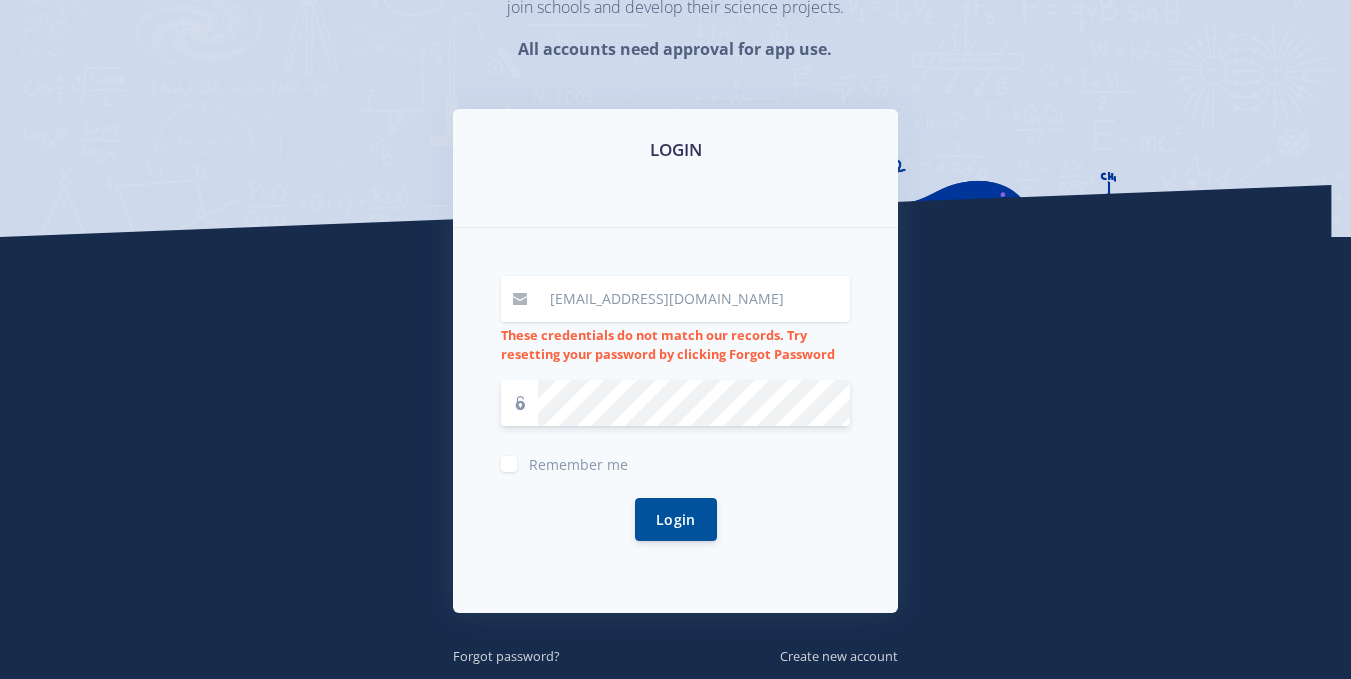 click on "Login" at bounding box center (676, 519) 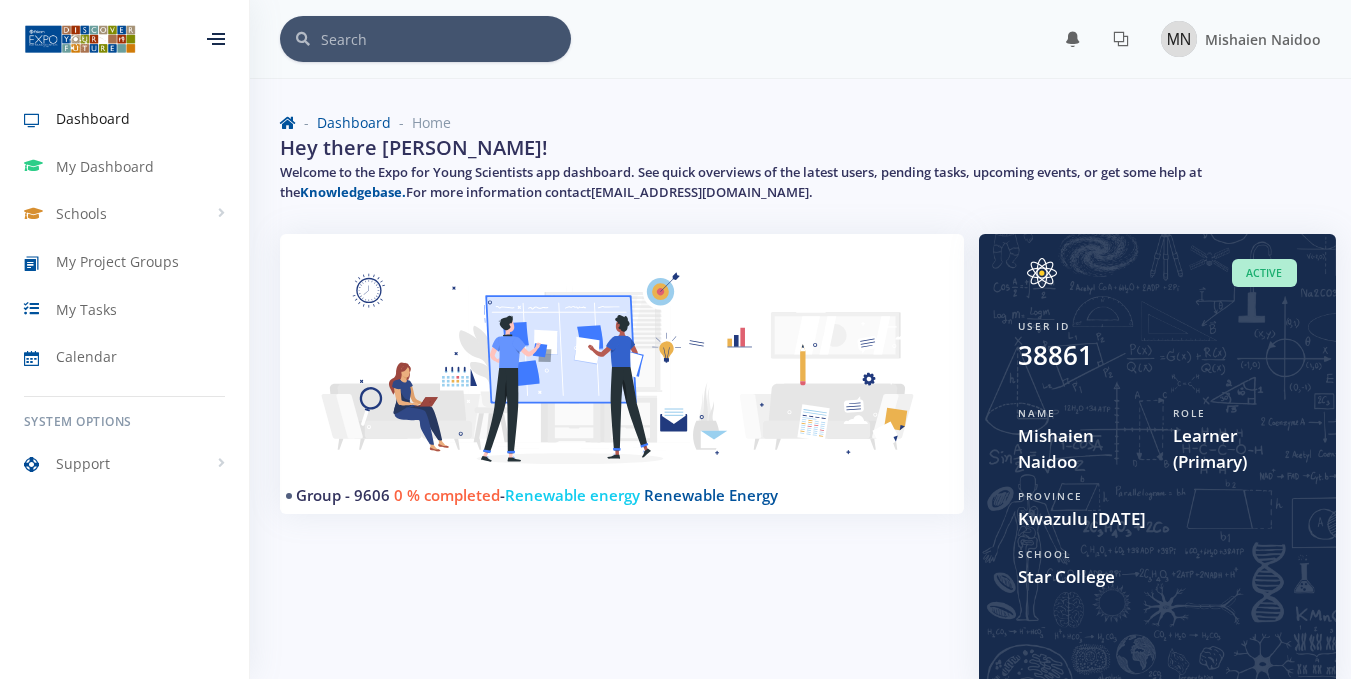 scroll, scrollTop: 0, scrollLeft: 0, axis: both 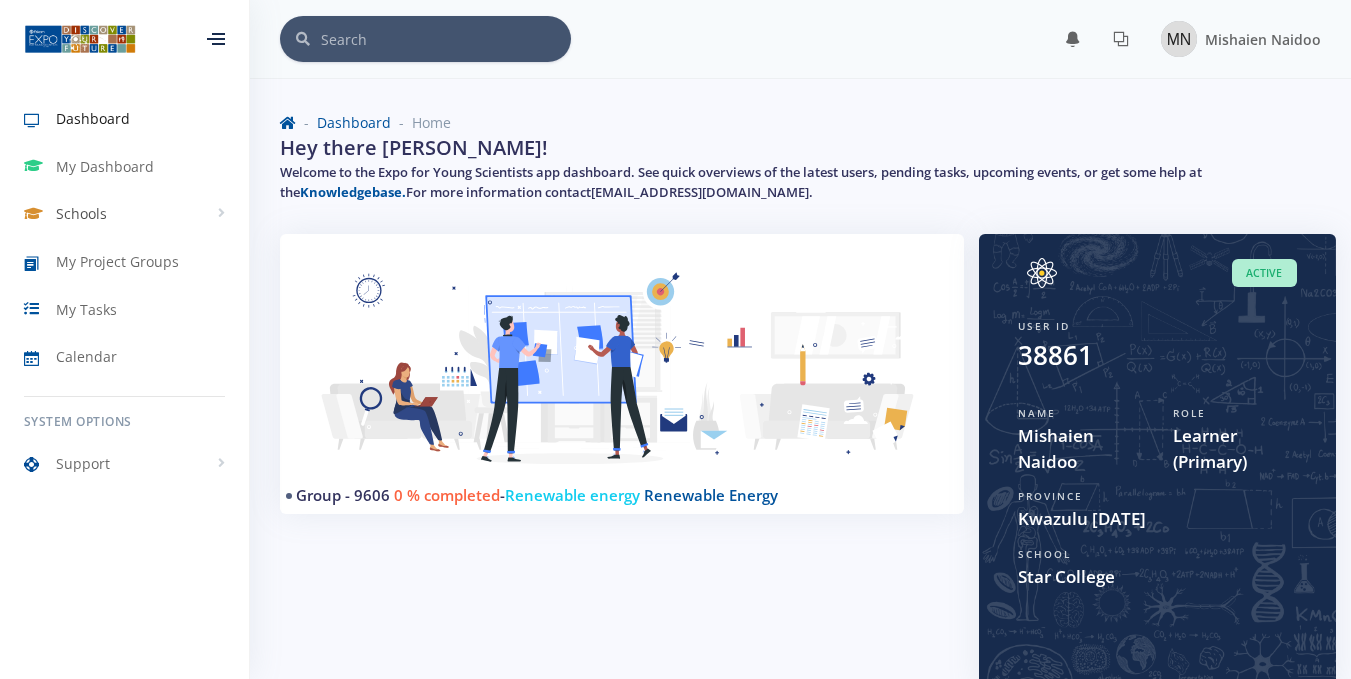 click on "Schools" at bounding box center (124, 214) 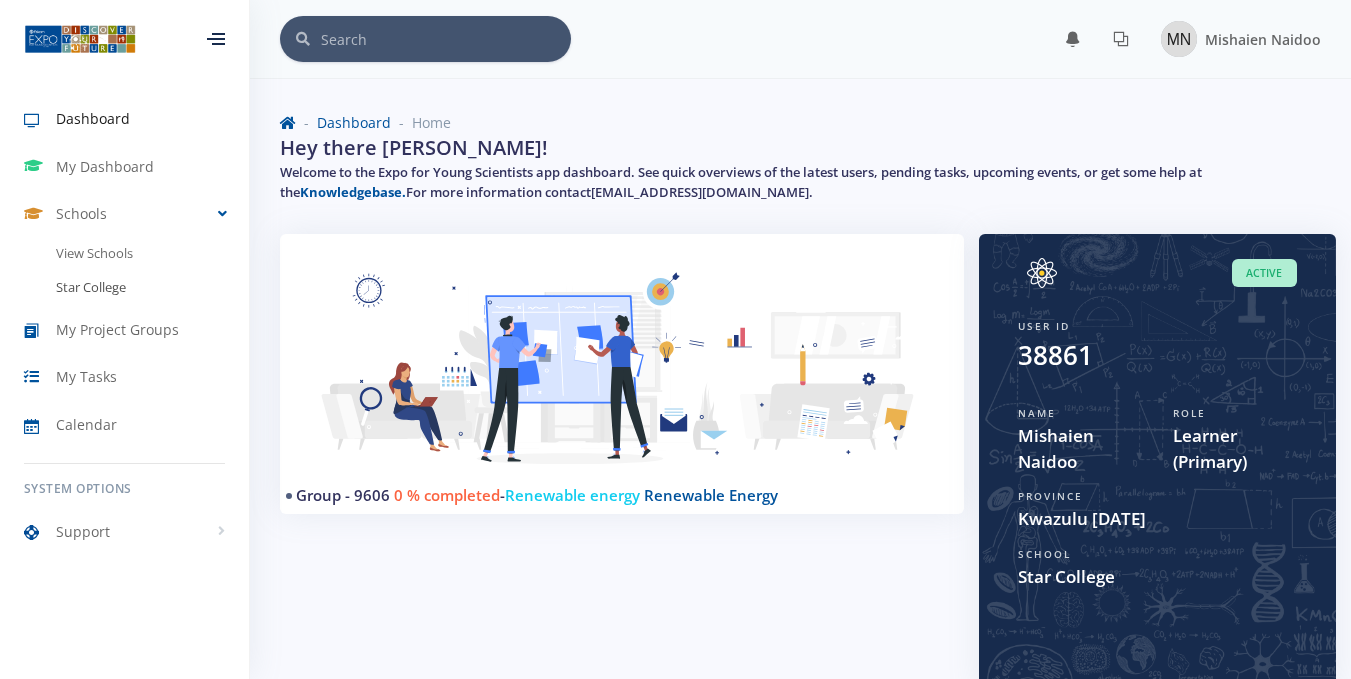 click on "Star College" at bounding box center [124, 288] 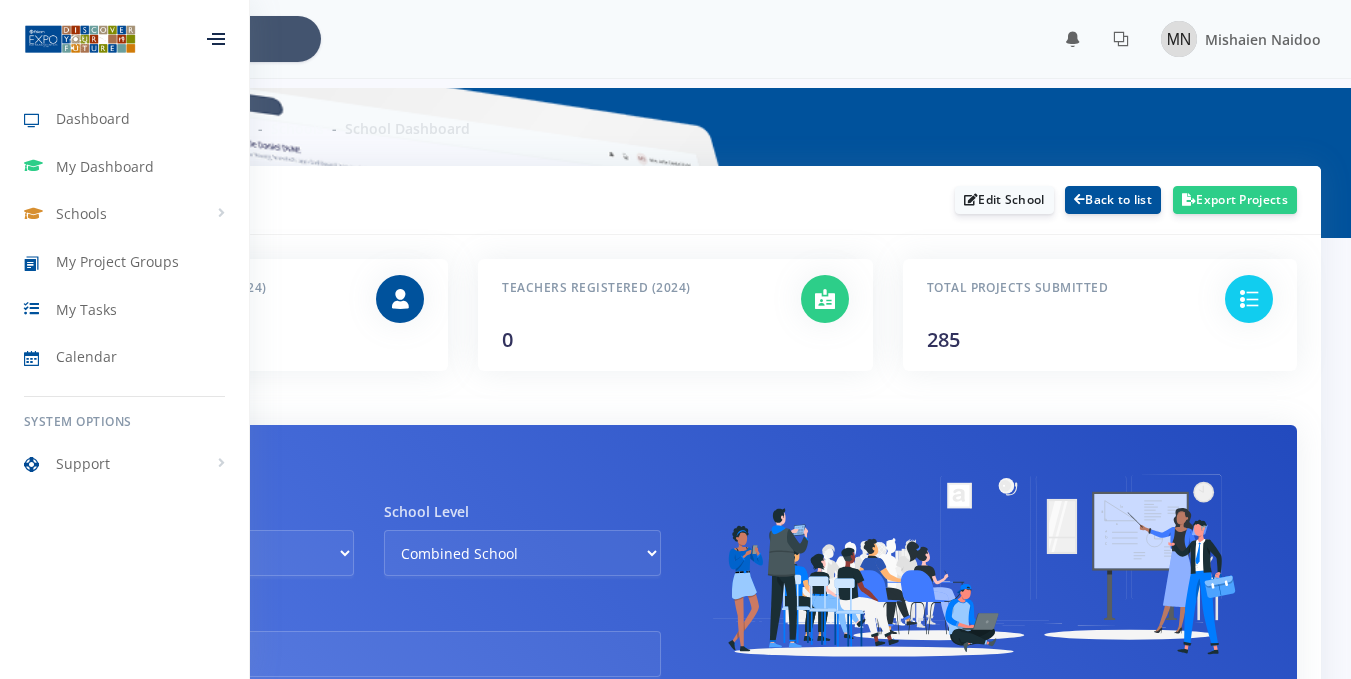 scroll, scrollTop: 0, scrollLeft: 0, axis: both 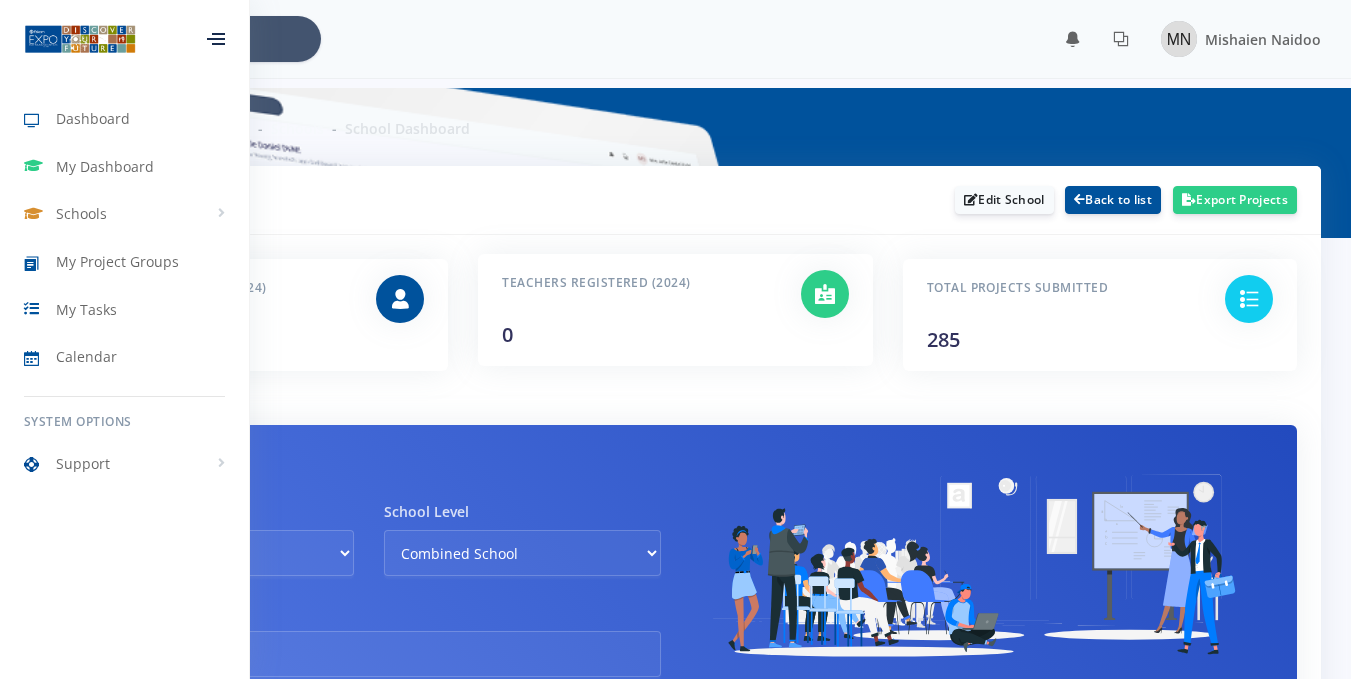 click on "Teachers Registered (2024)
0" at bounding box center [636, 310] 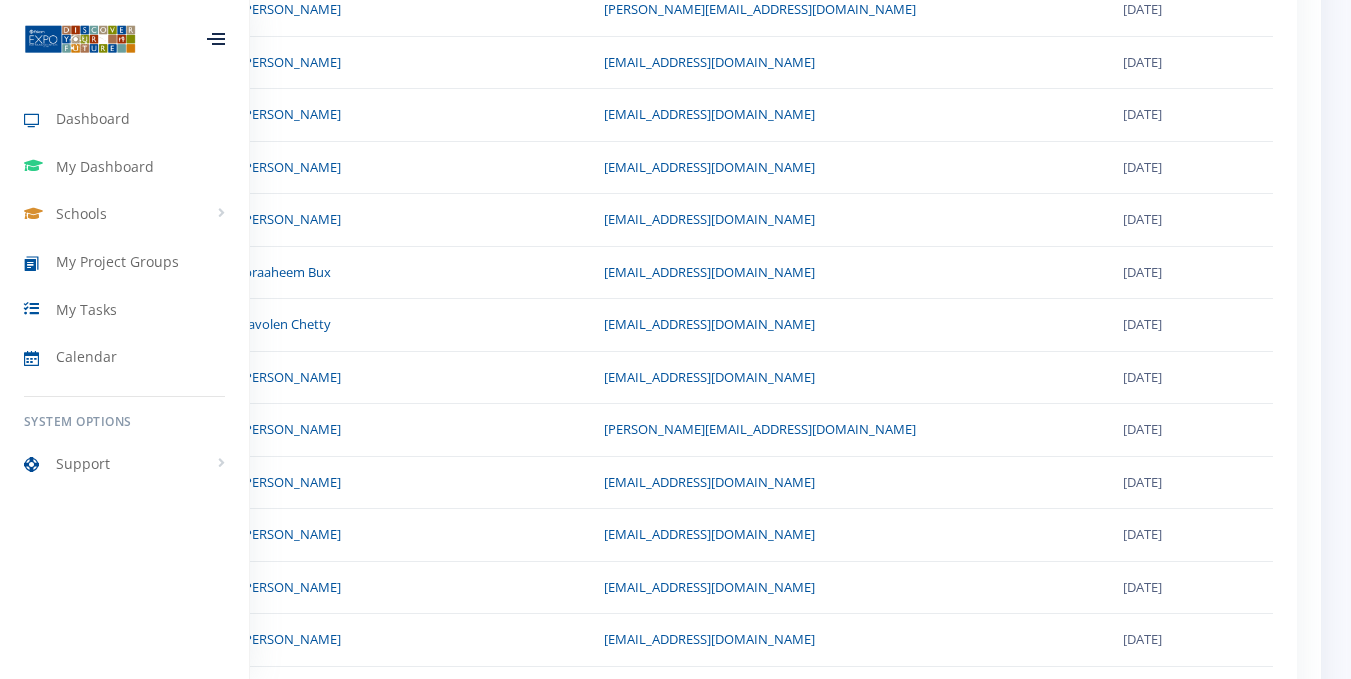 scroll, scrollTop: 1520, scrollLeft: 0, axis: vertical 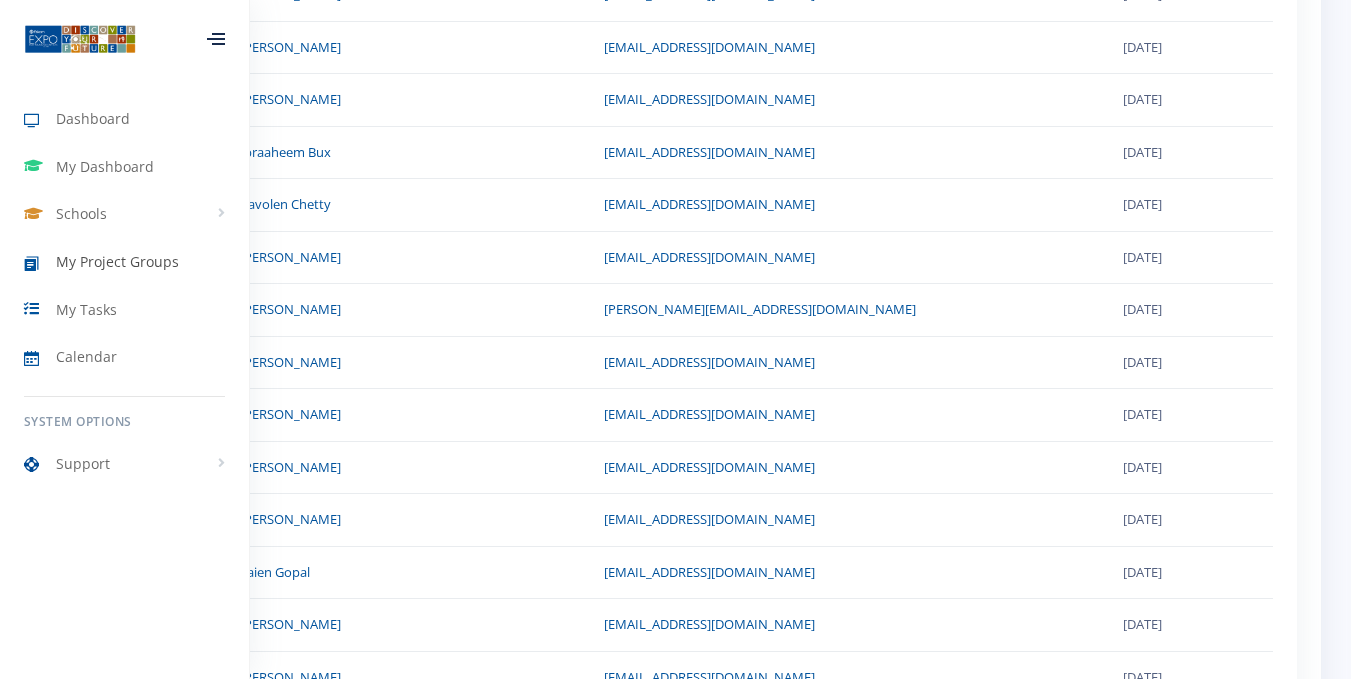 click on "My Project Groups" at bounding box center [117, 261] 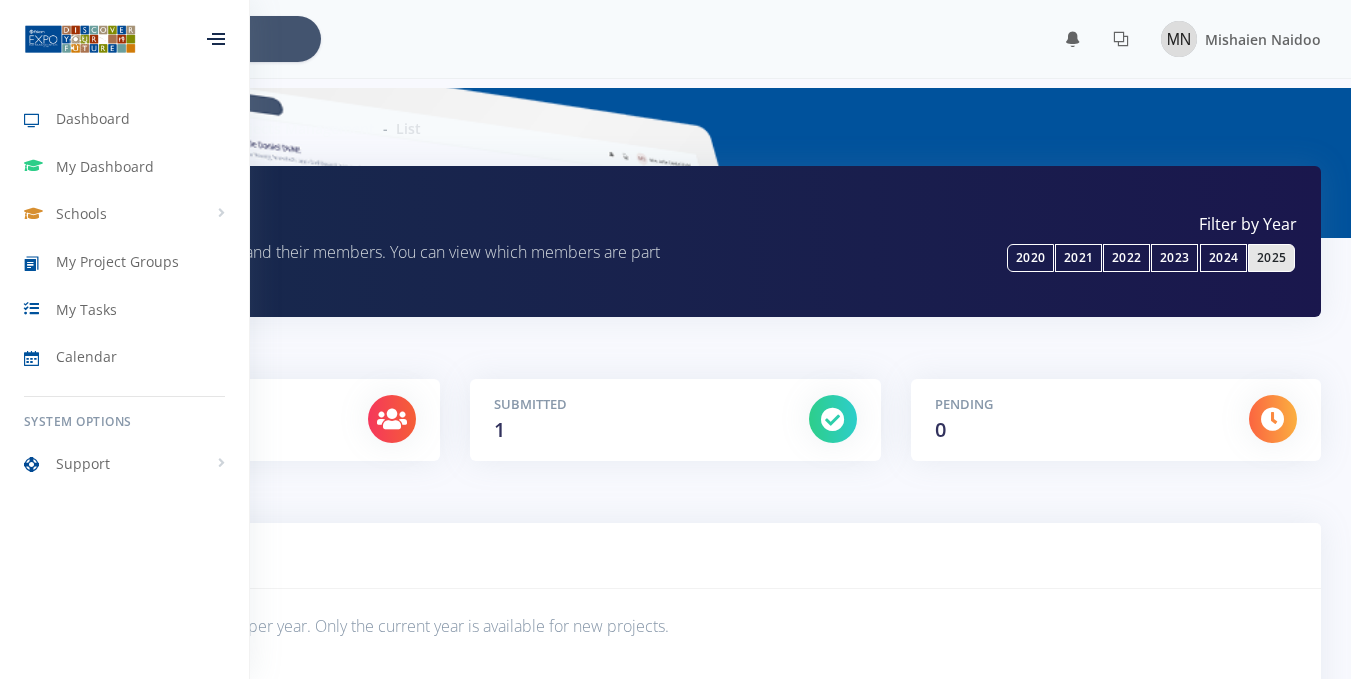 scroll, scrollTop: 0, scrollLeft: 0, axis: both 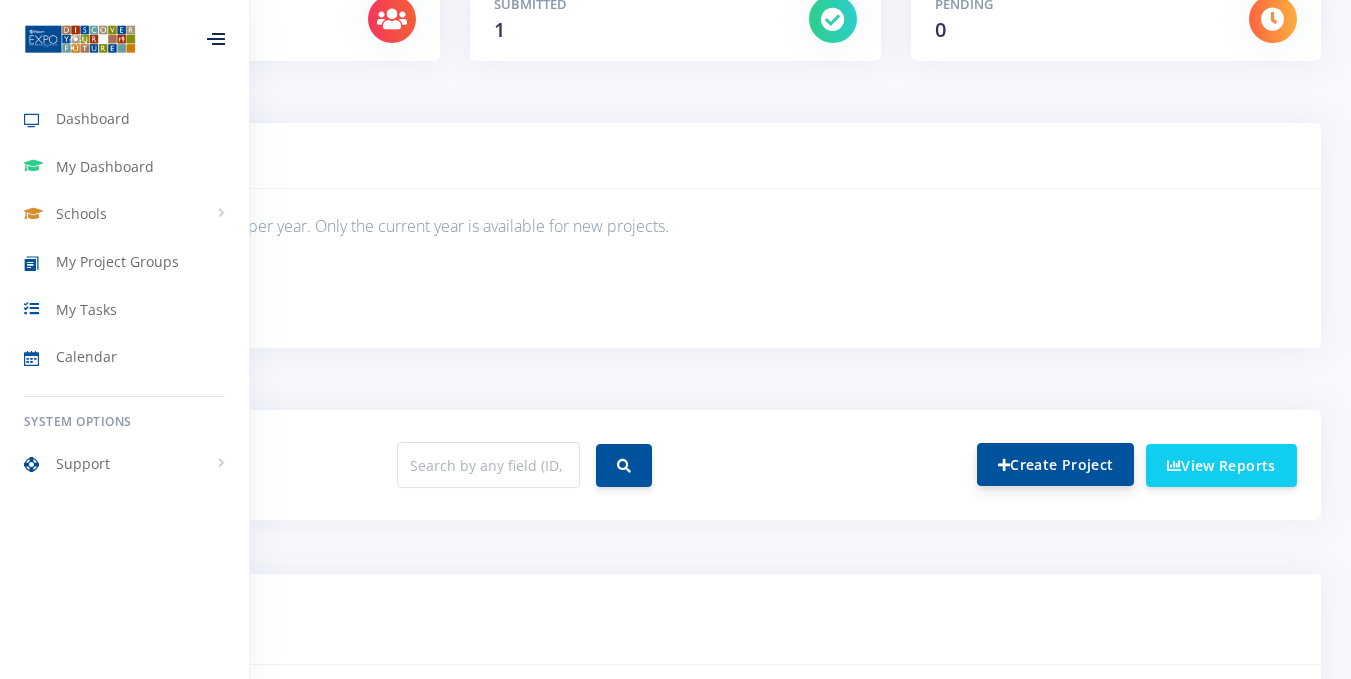 click on "Create Project
View Reports" at bounding box center (675, 465) 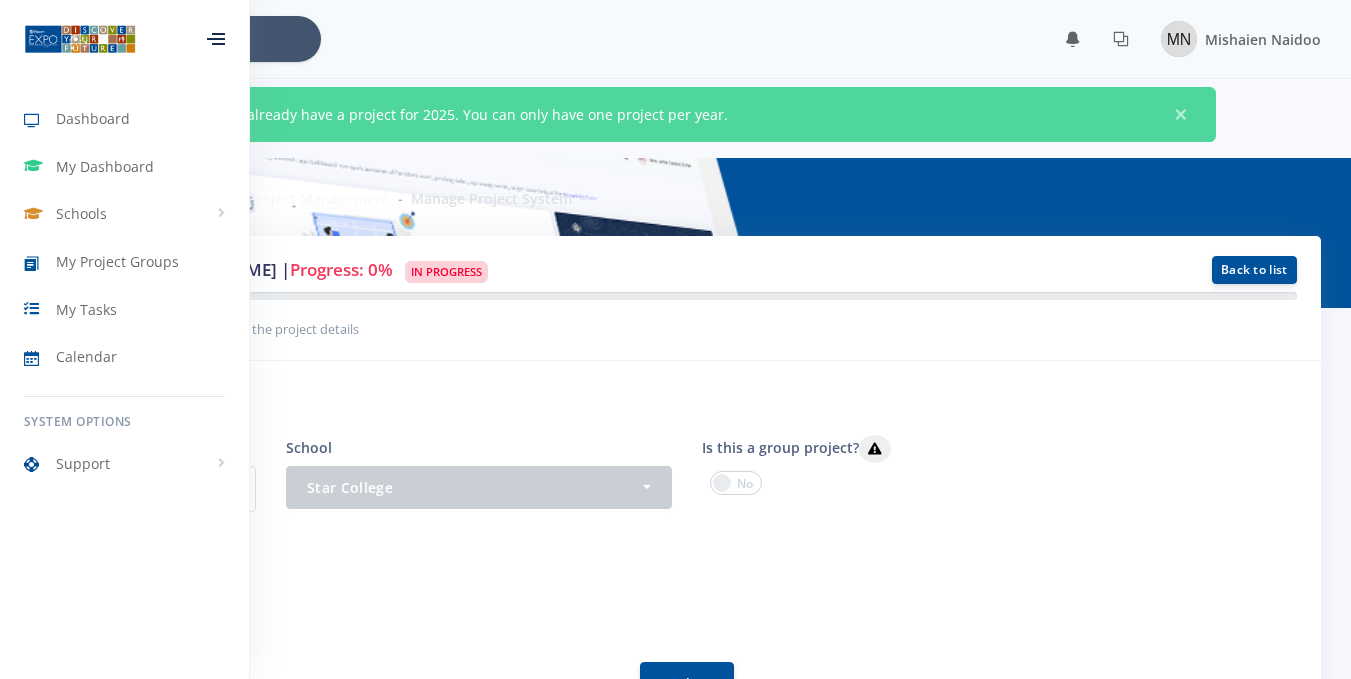 scroll, scrollTop: 0, scrollLeft: 0, axis: both 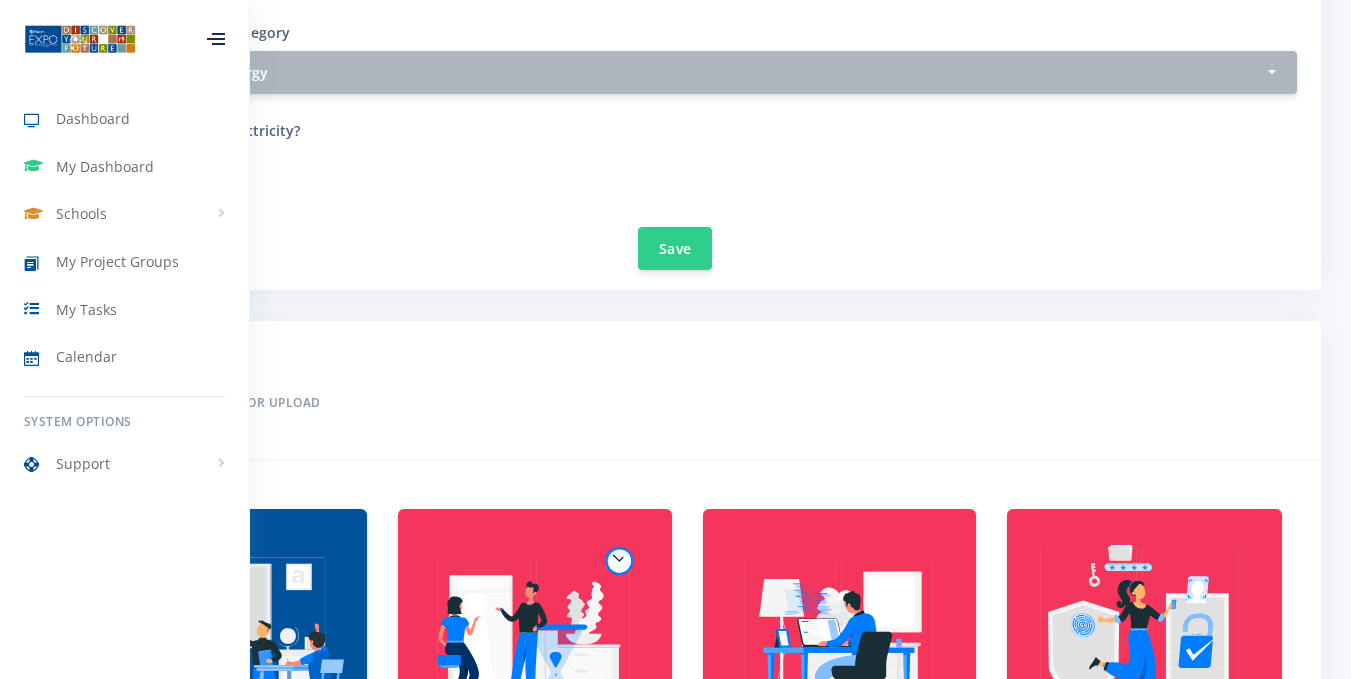 click at bounding box center [216, 39] 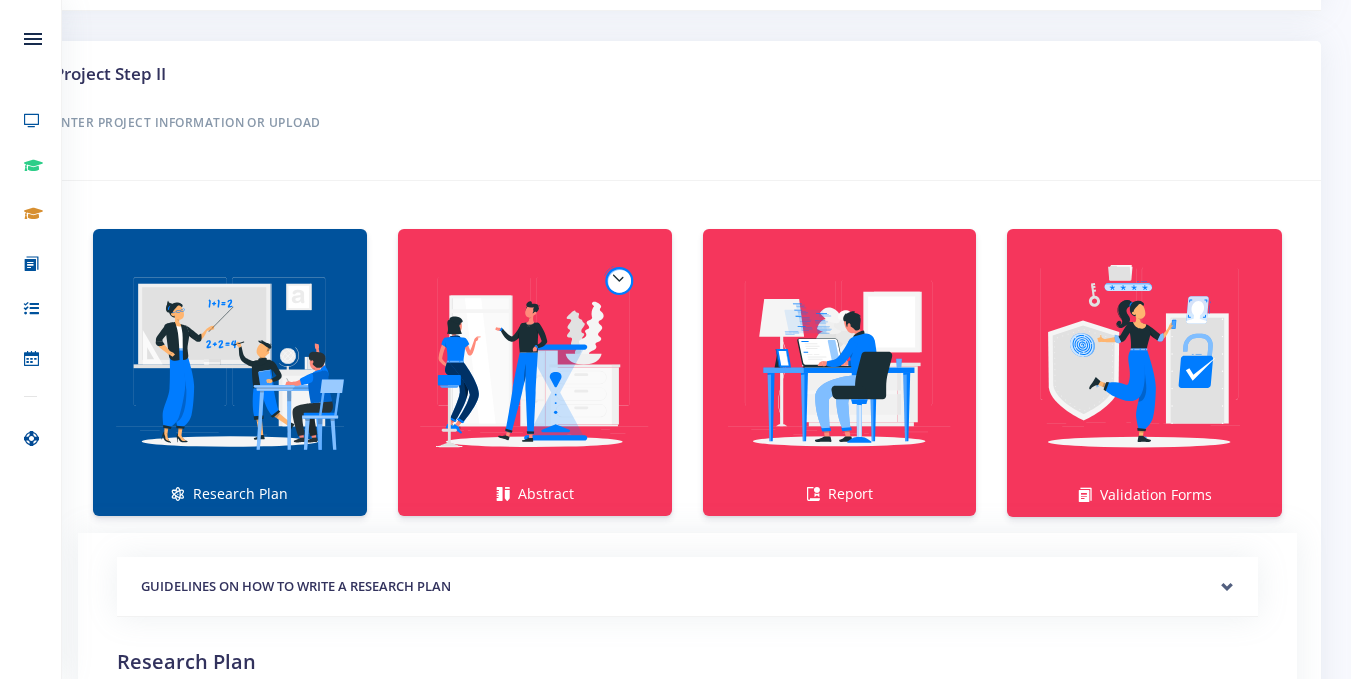 scroll, scrollTop: 1280, scrollLeft: 0, axis: vertical 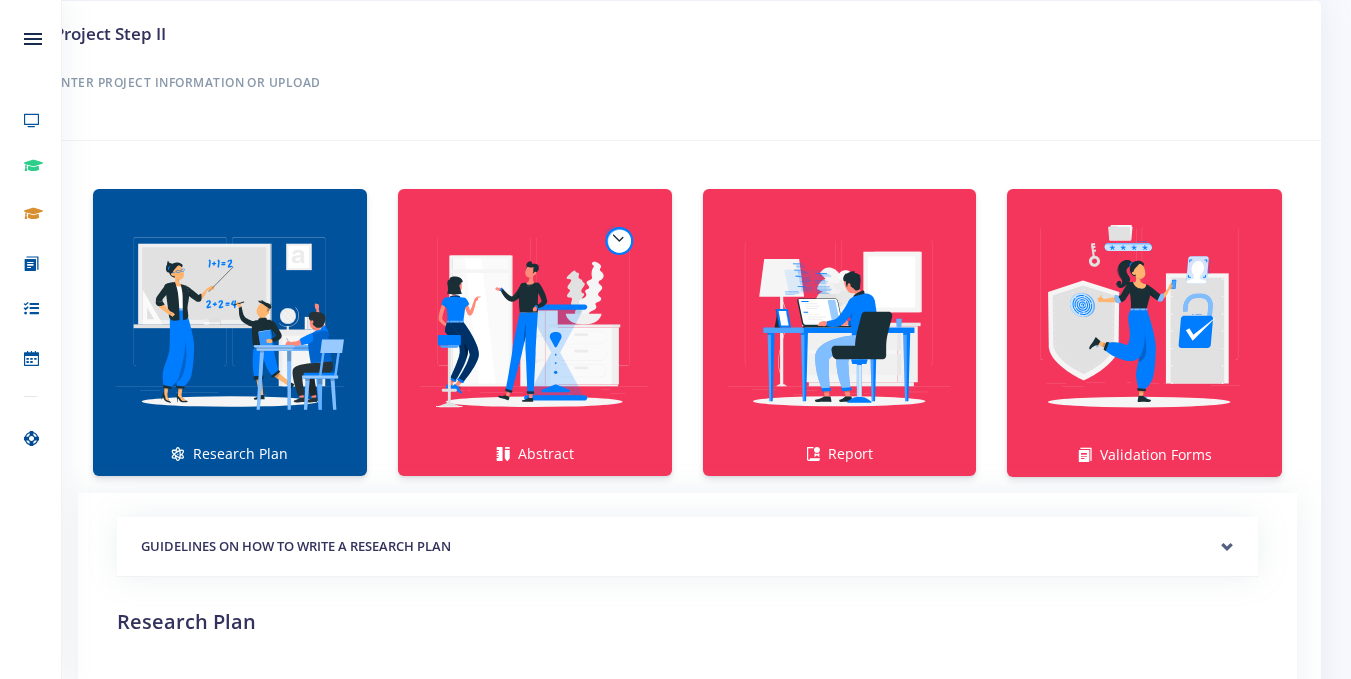 click at bounding box center (230, 322) 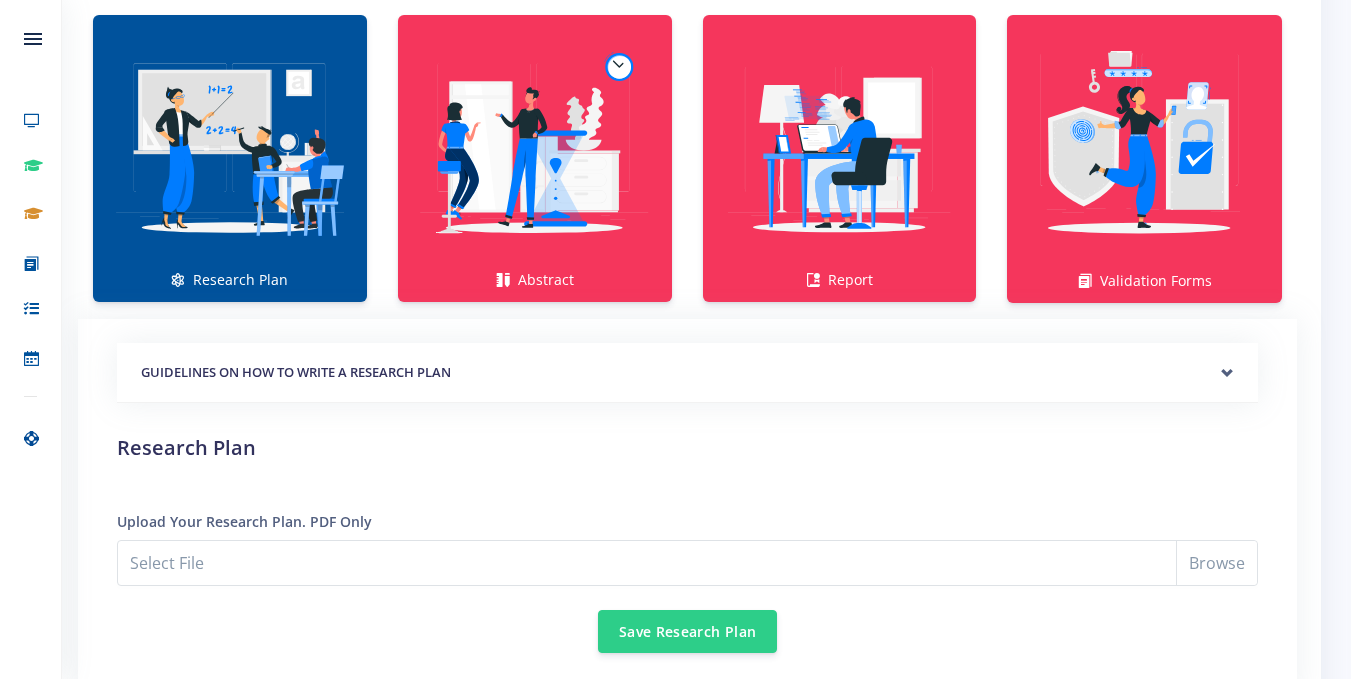 scroll, scrollTop: 1294, scrollLeft: 0, axis: vertical 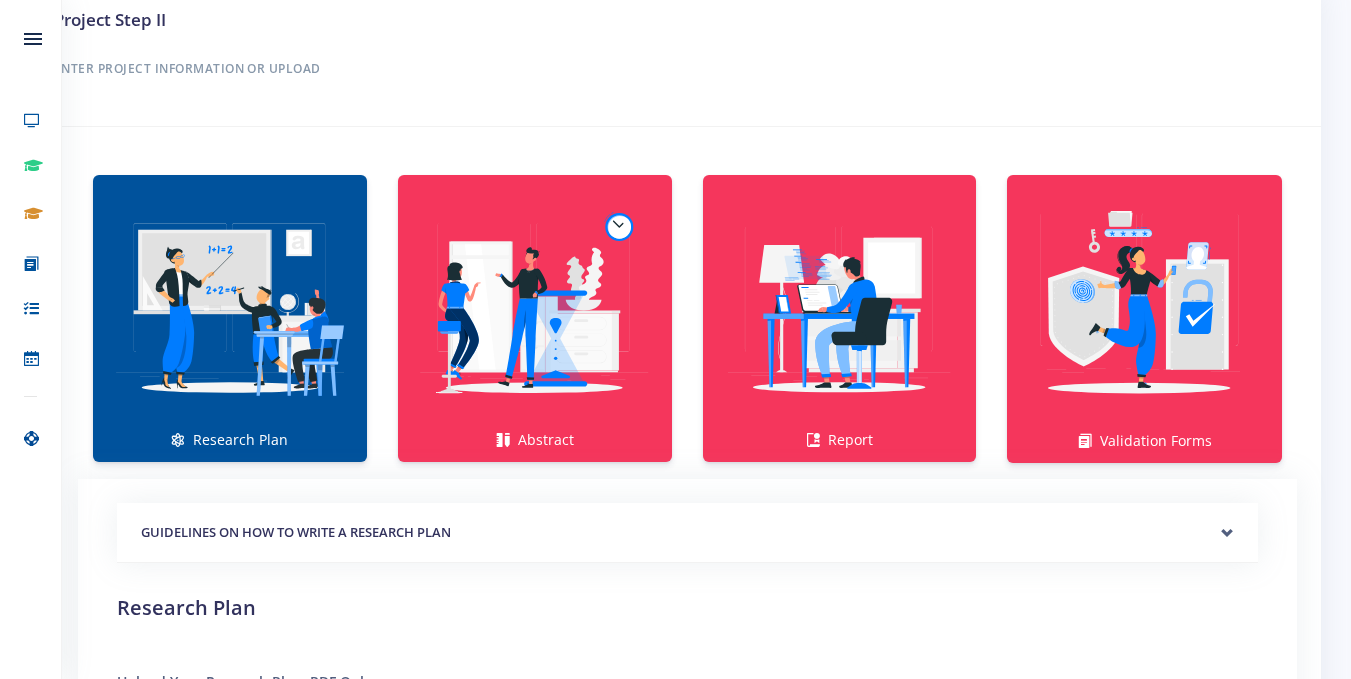 click at bounding box center (230, 308) 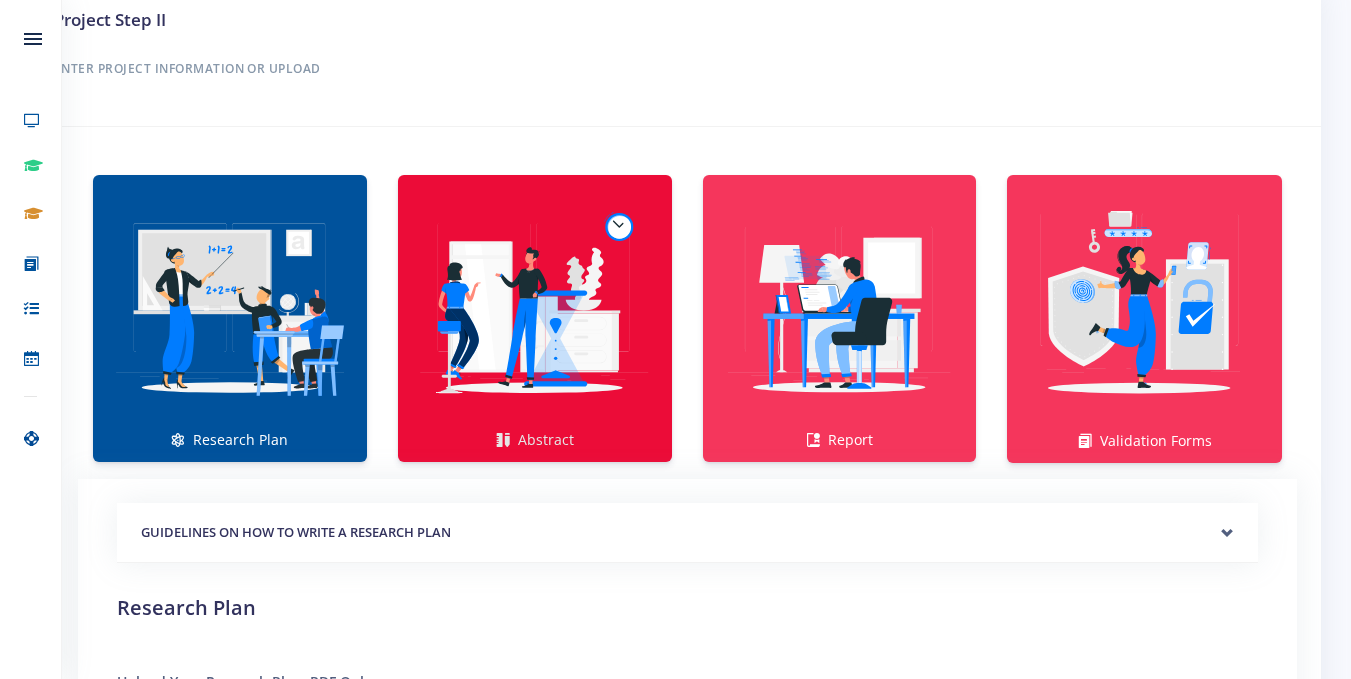drag, startPoint x: 545, startPoint y: 296, endPoint x: 533, endPoint y: 257, distance: 40.804413 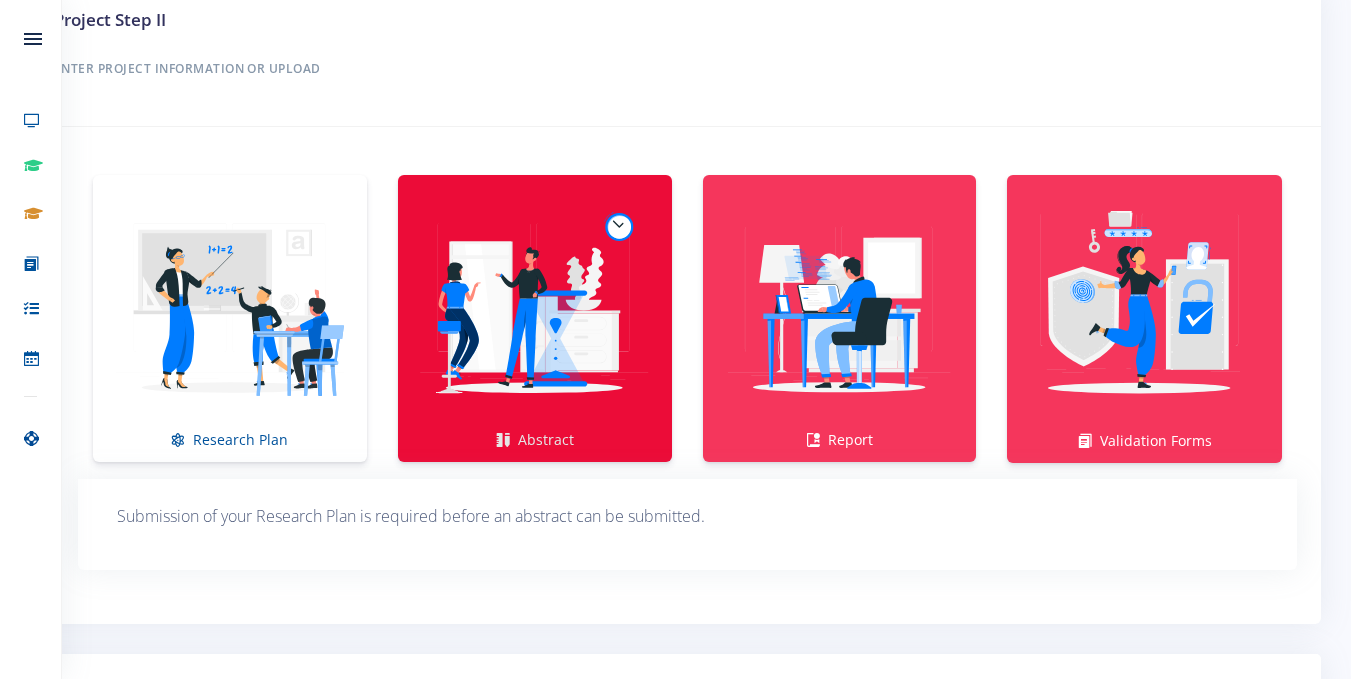 click at bounding box center [535, 308] 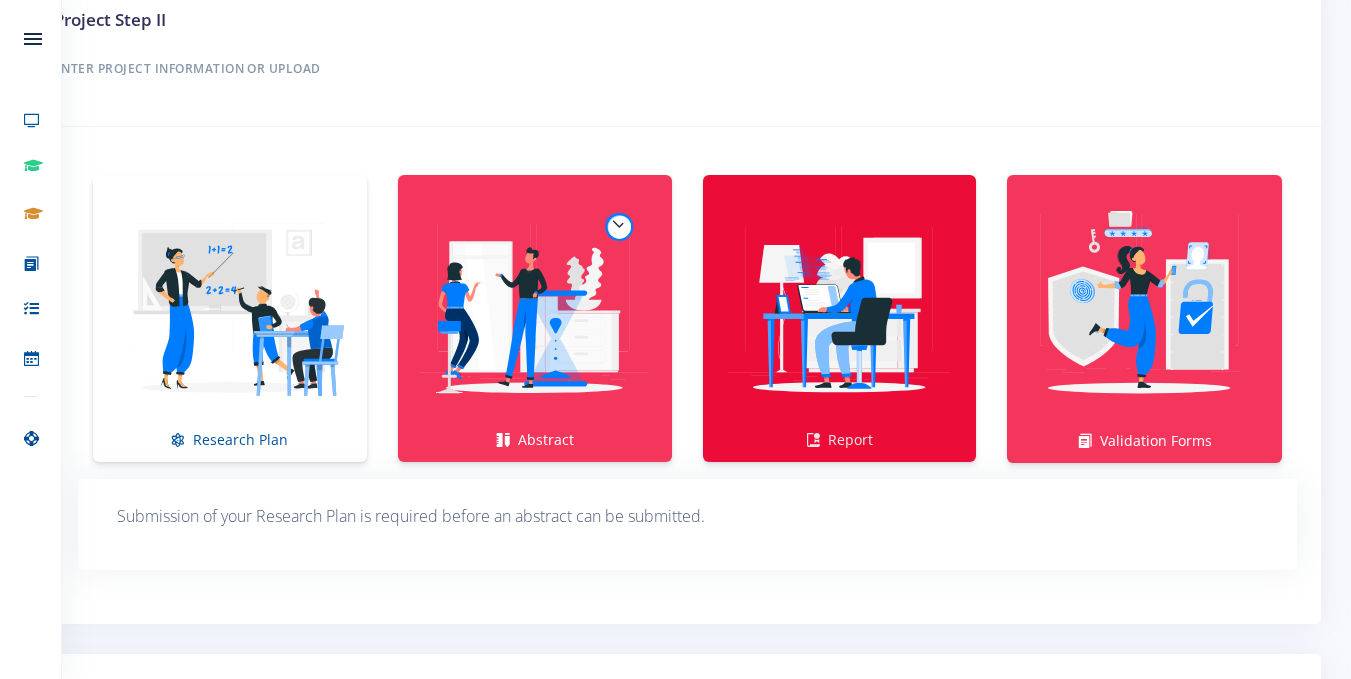 click at bounding box center (840, 308) 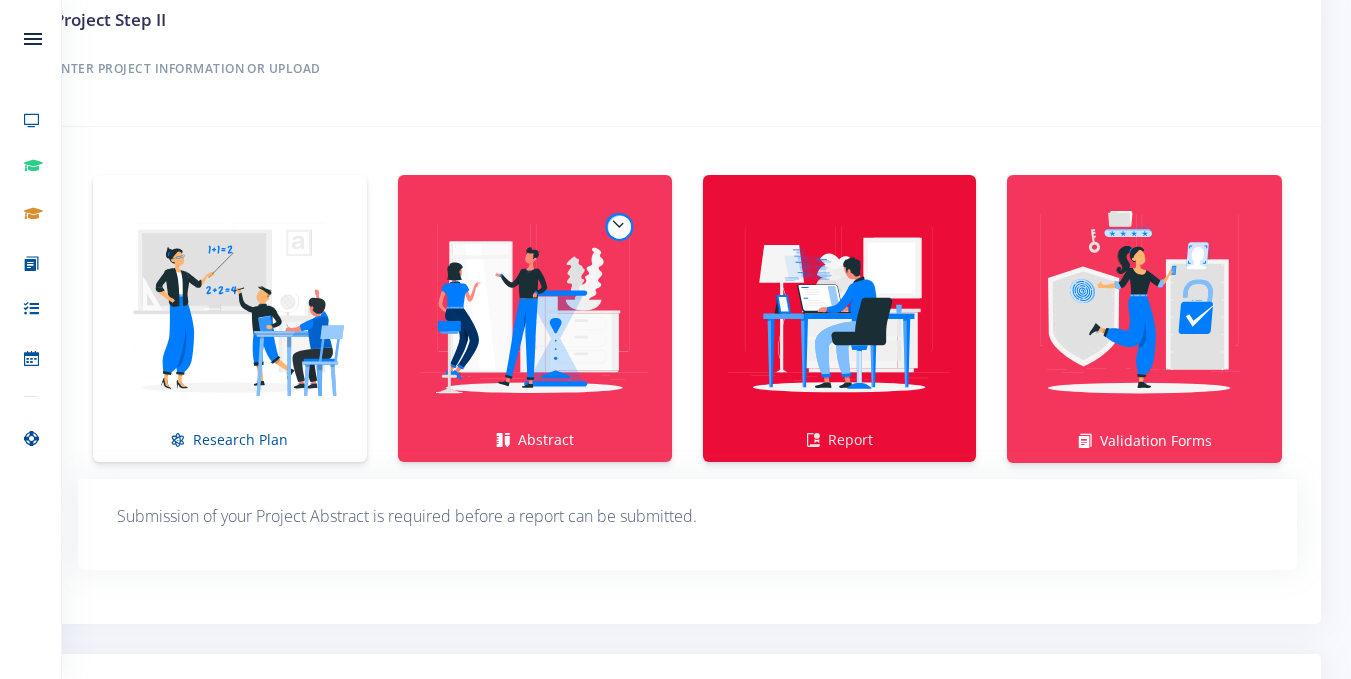click at bounding box center [840, 308] 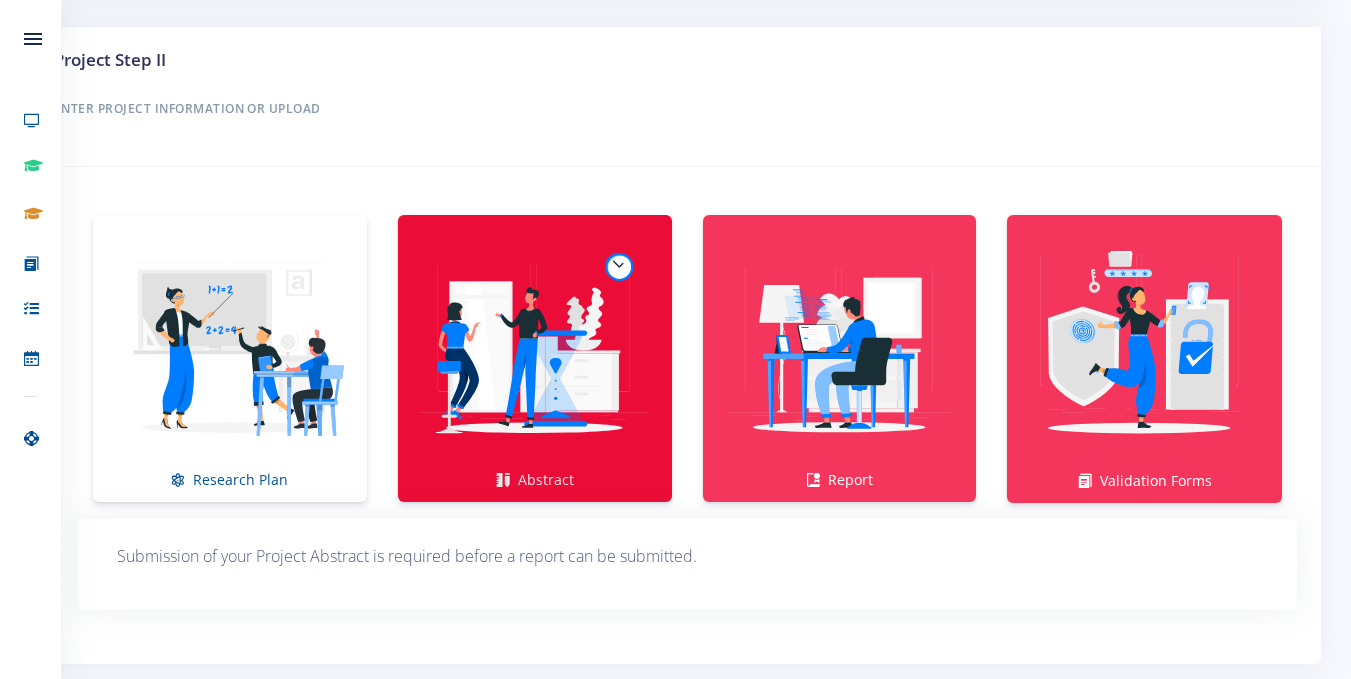 click at bounding box center (535, 348) 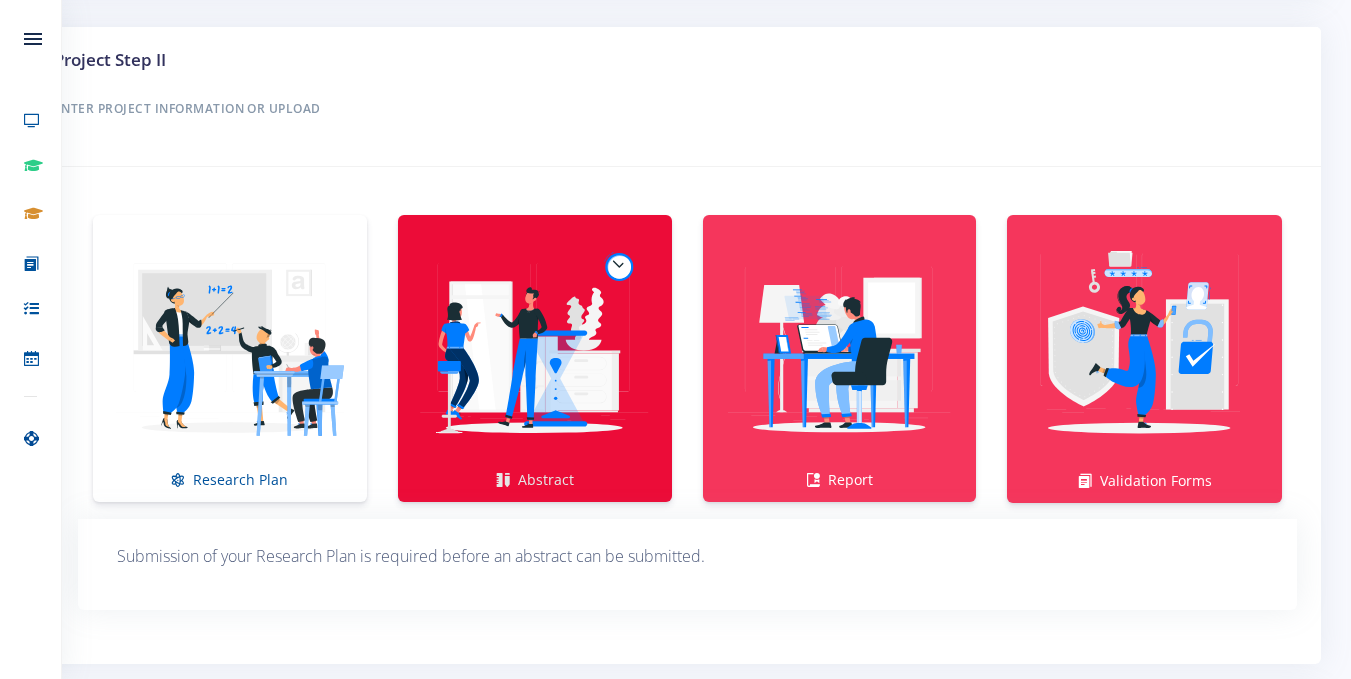 click at bounding box center [535, 348] 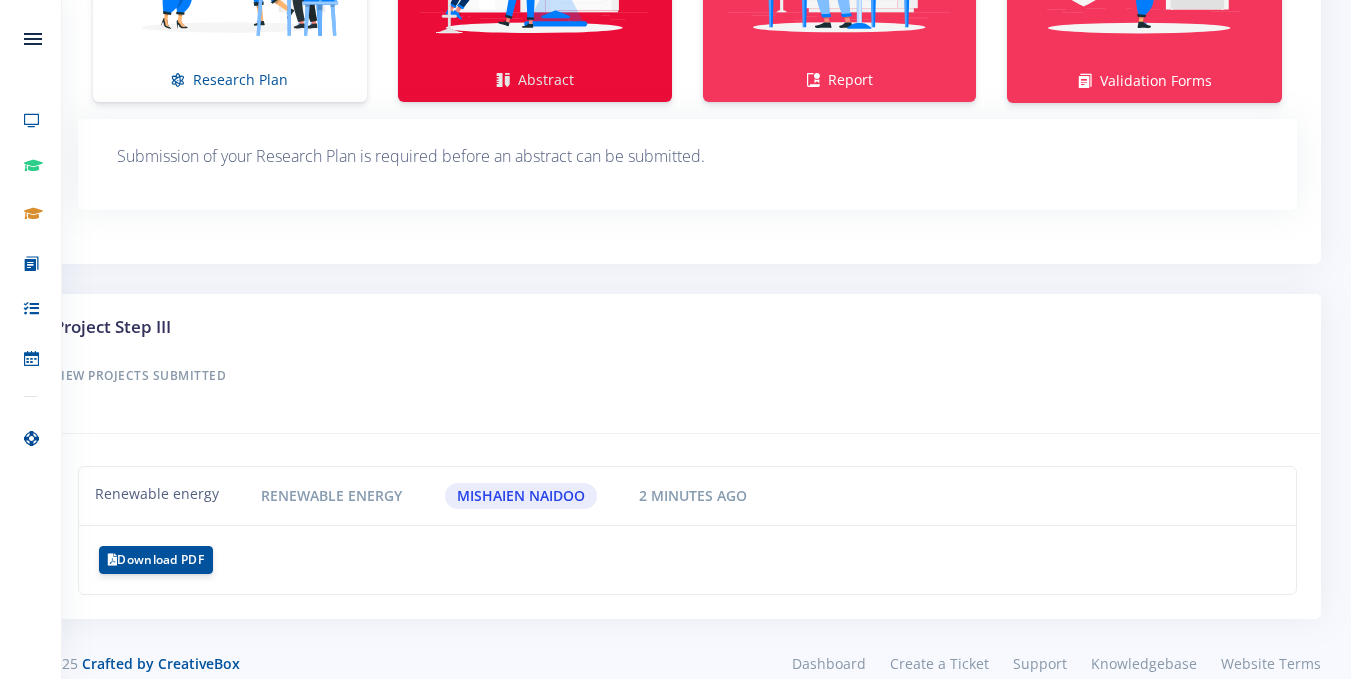 scroll, scrollTop: 1683, scrollLeft: 0, axis: vertical 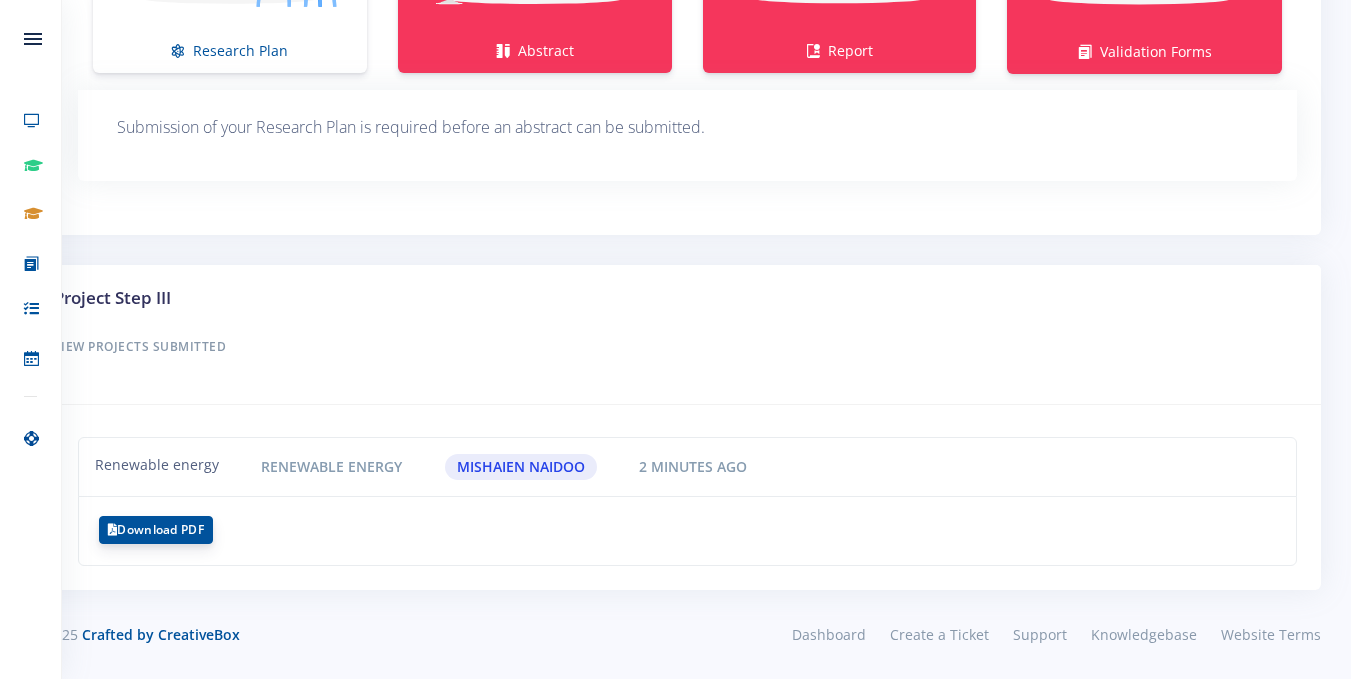 click on "Download PDF" at bounding box center (156, 530) 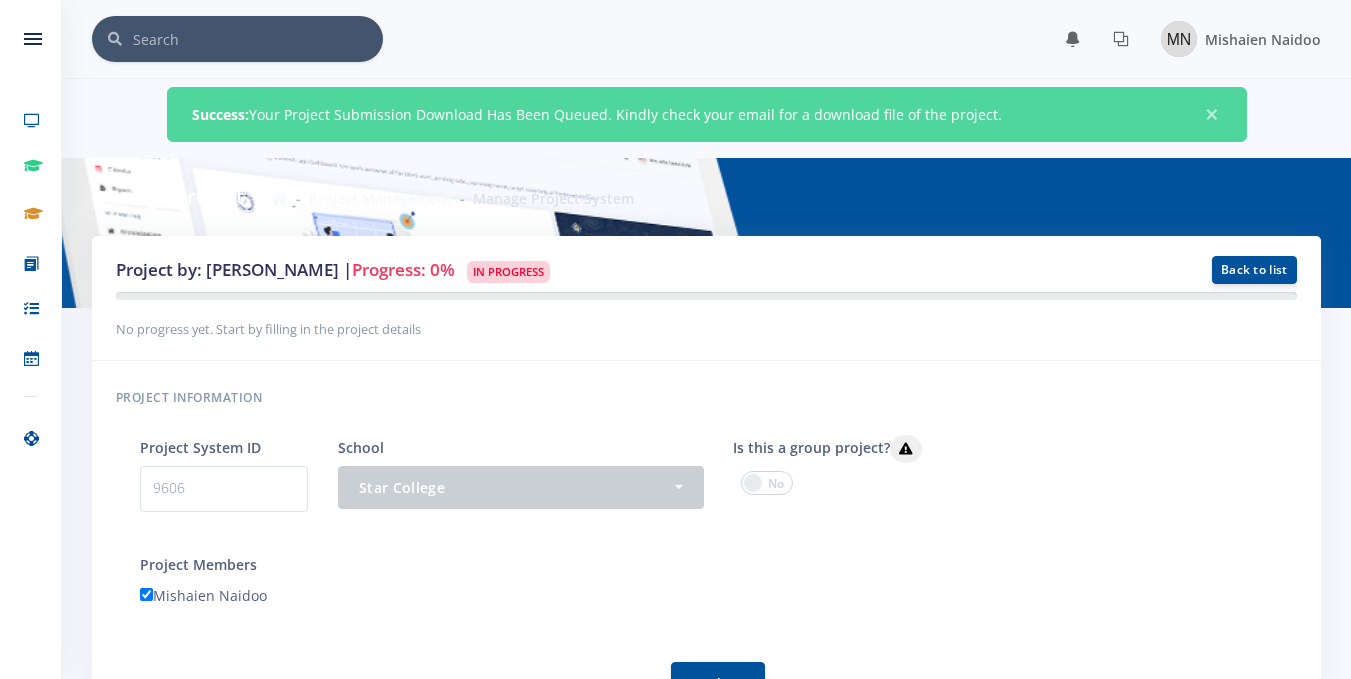 scroll, scrollTop: 40, scrollLeft: 0, axis: vertical 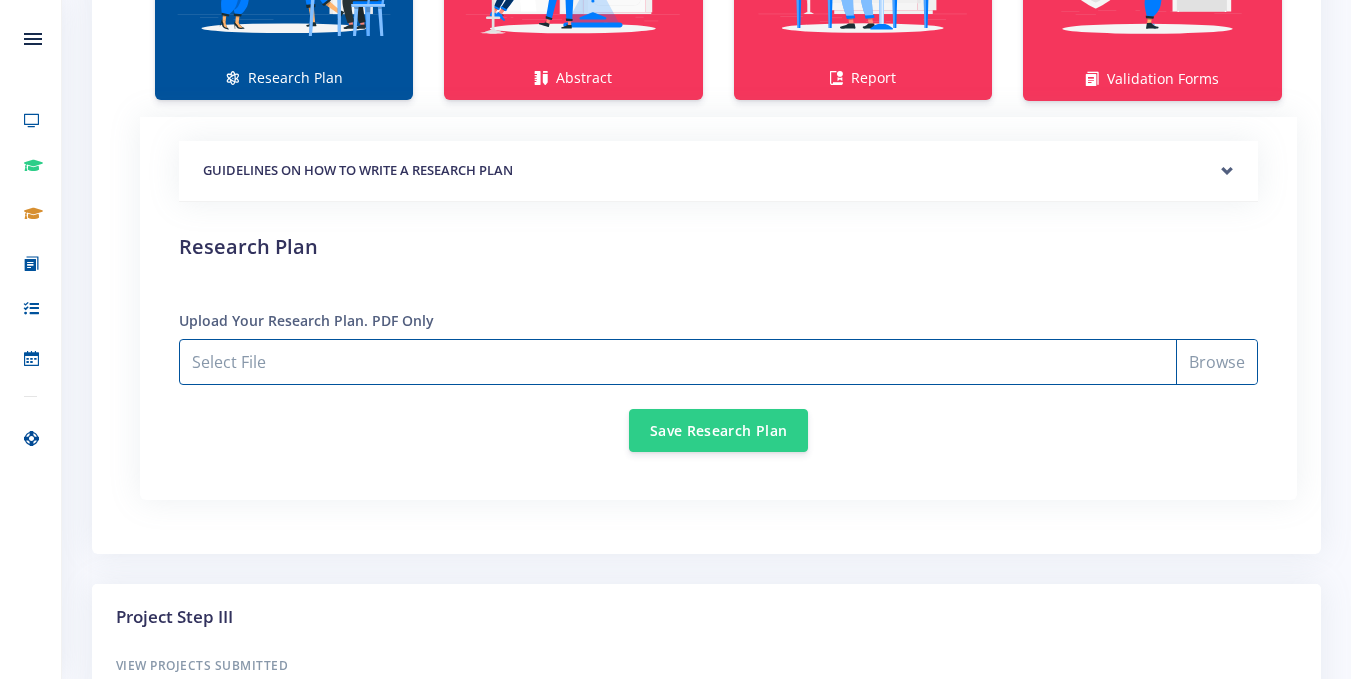 drag, startPoint x: 387, startPoint y: 382, endPoint x: 382, endPoint y: 370, distance: 13 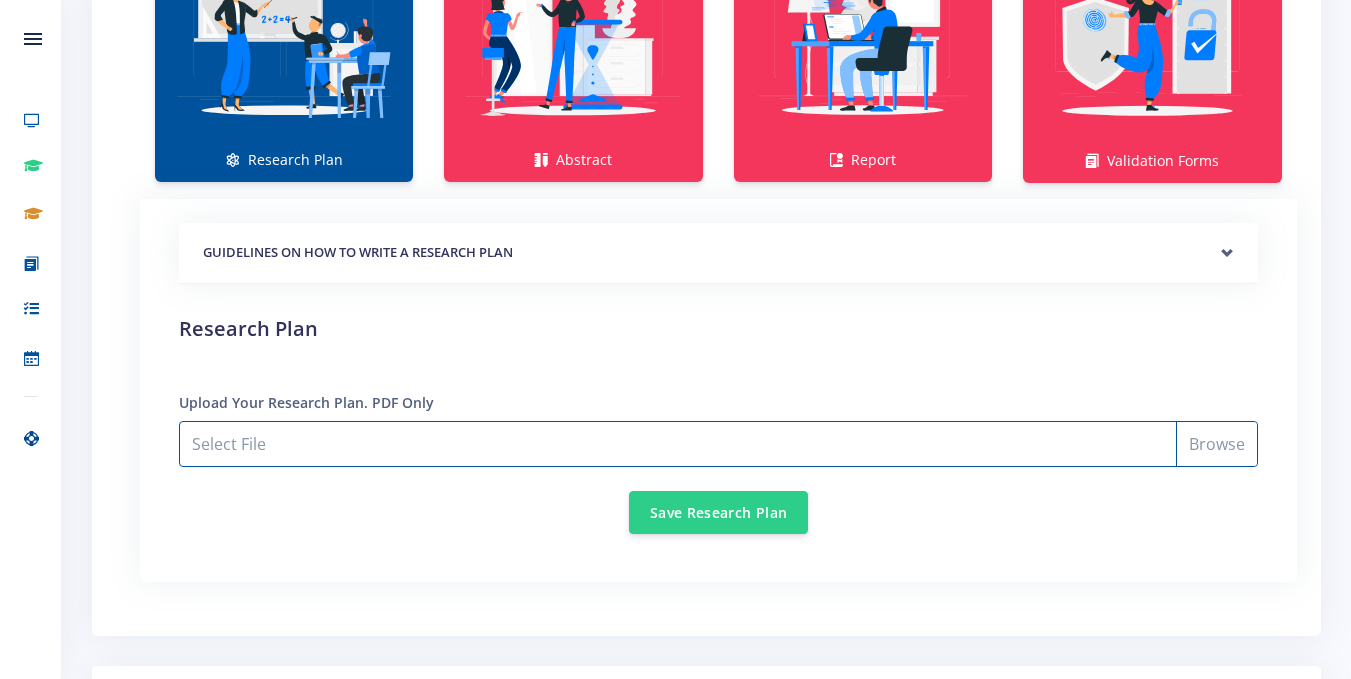 scroll, scrollTop: 1438, scrollLeft: 0, axis: vertical 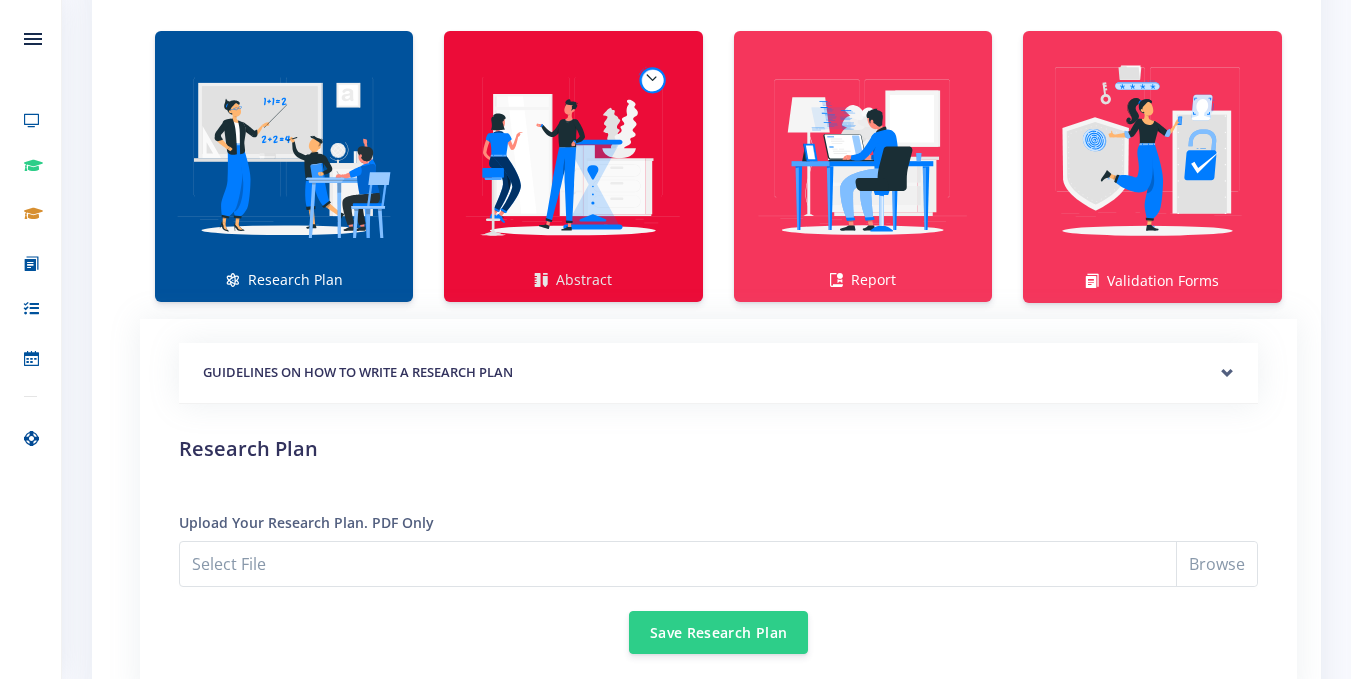 click at bounding box center [573, 156] 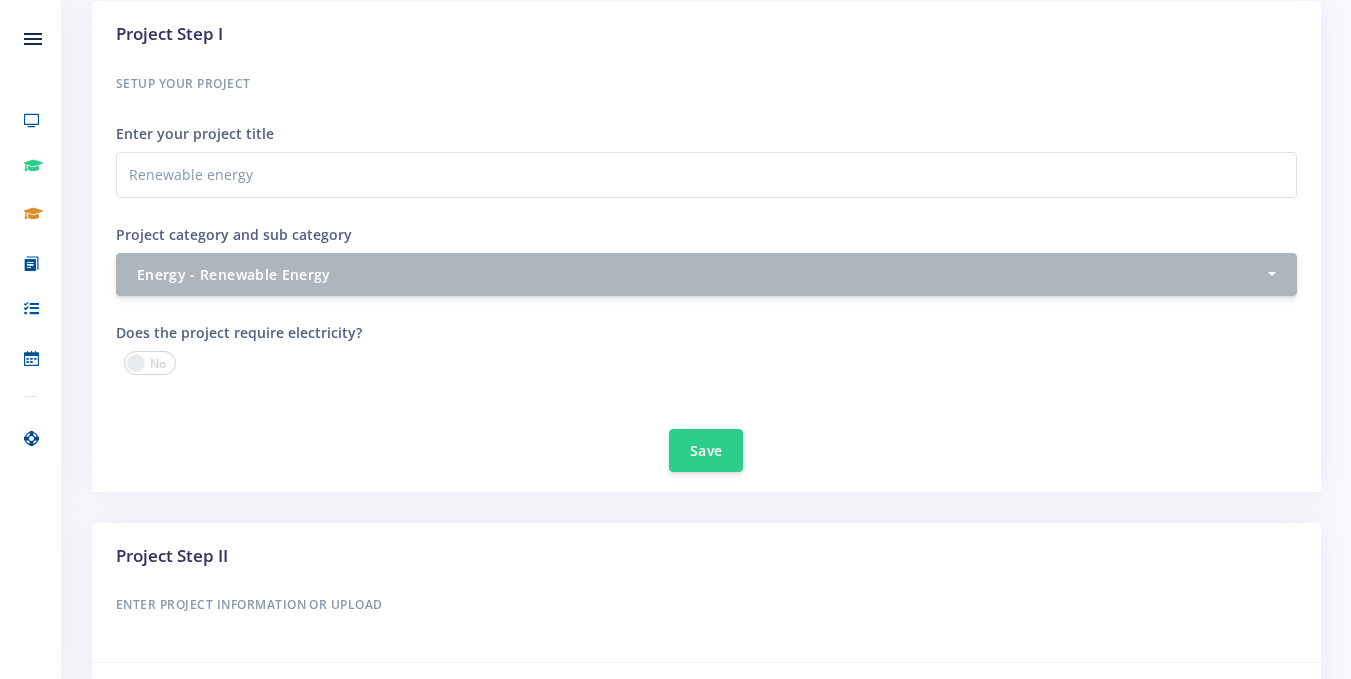 scroll, scrollTop: 718, scrollLeft: 0, axis: vertical 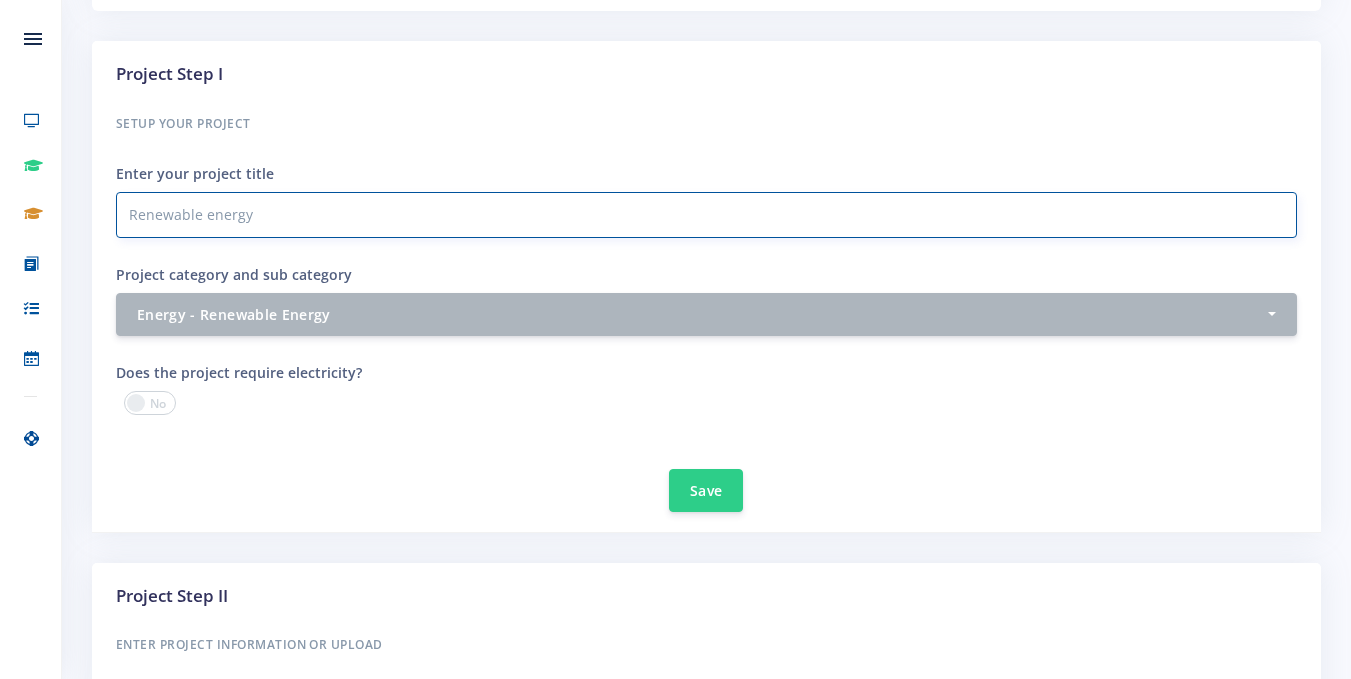 click on "Renewable energy" at bounding box center (706, 215) 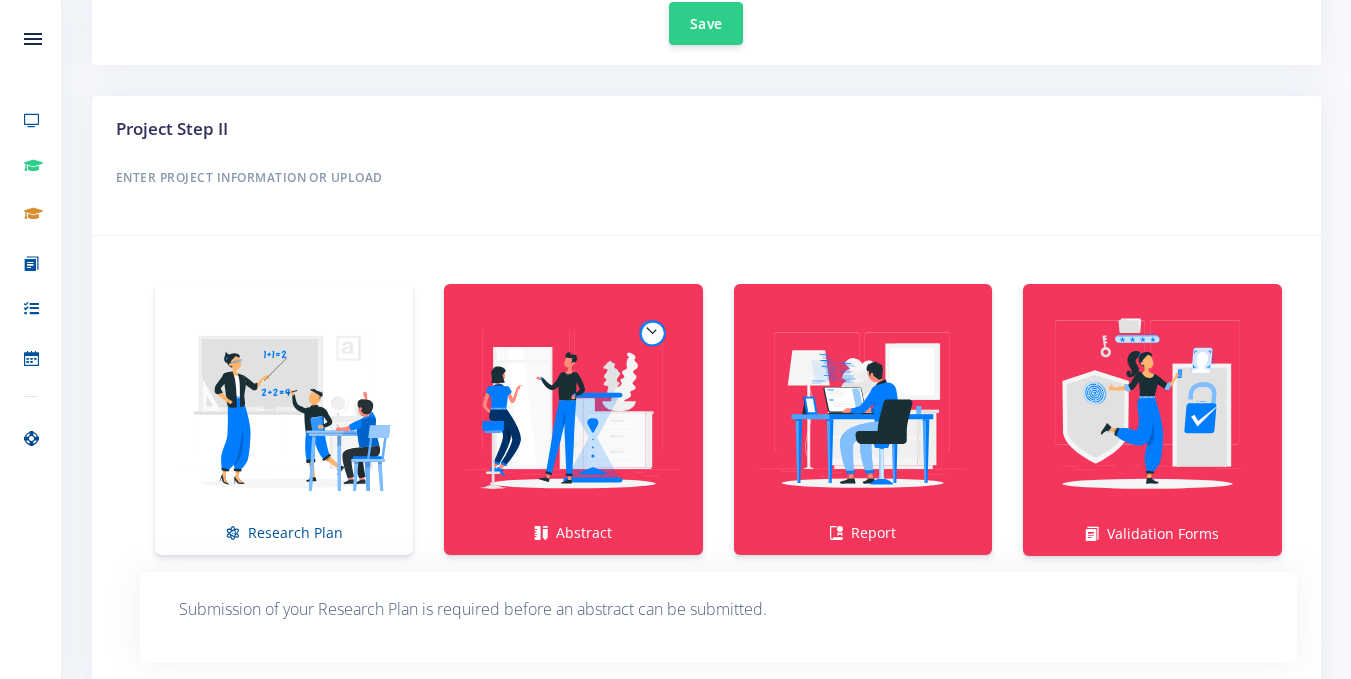scroll, scrollTop: 1185, scrollLeft: 0, axis: vertical 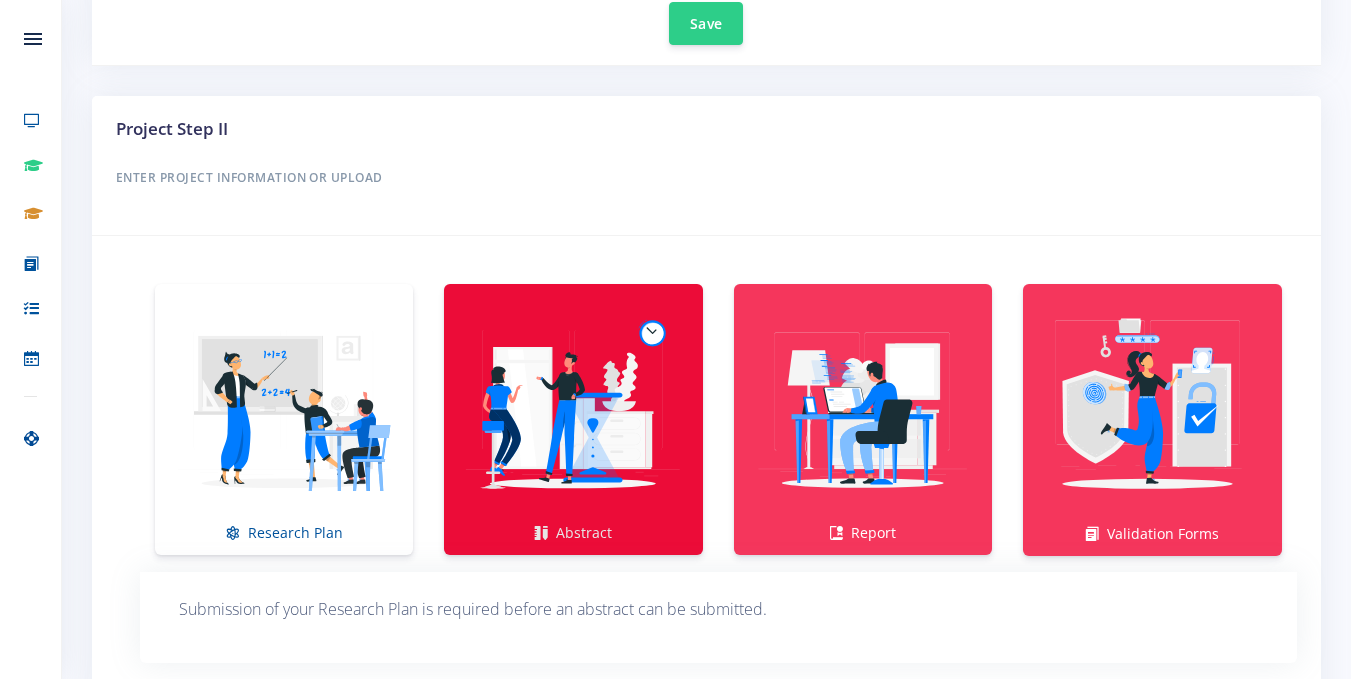 click on "Abstract" at bounding box center [573, 419] 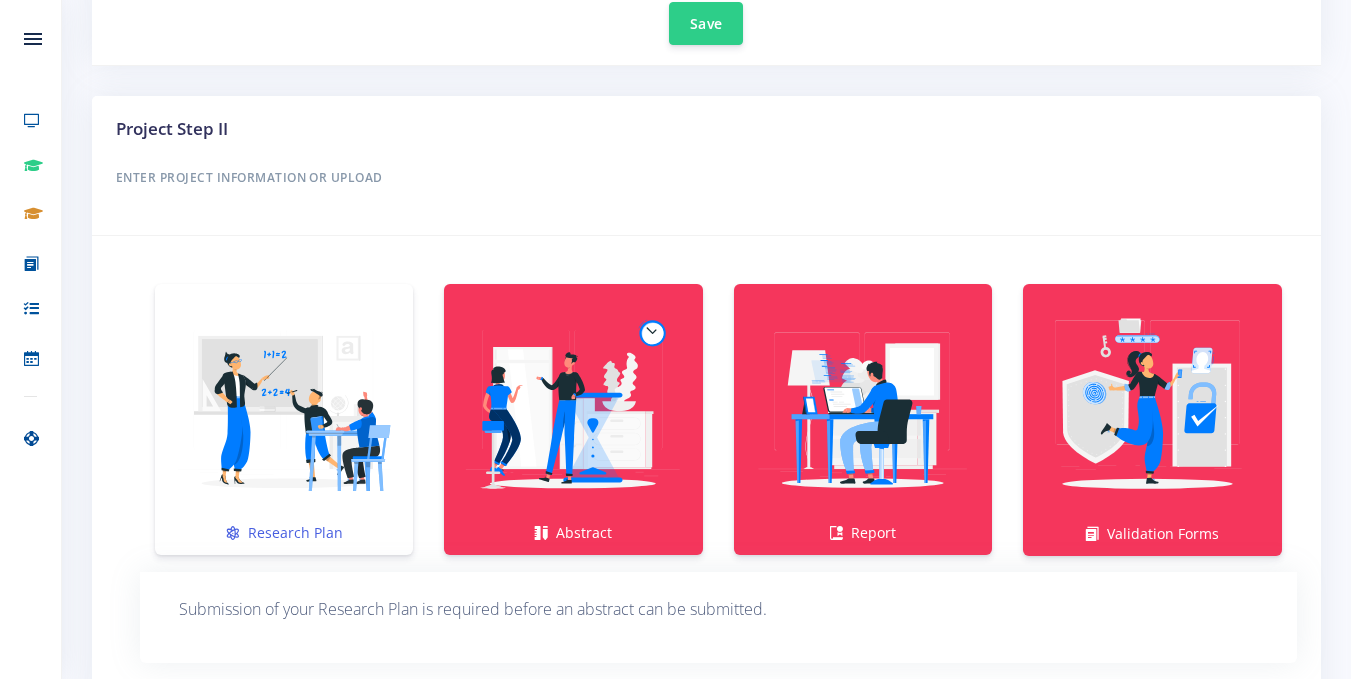 click at bounding box center [284, 409] 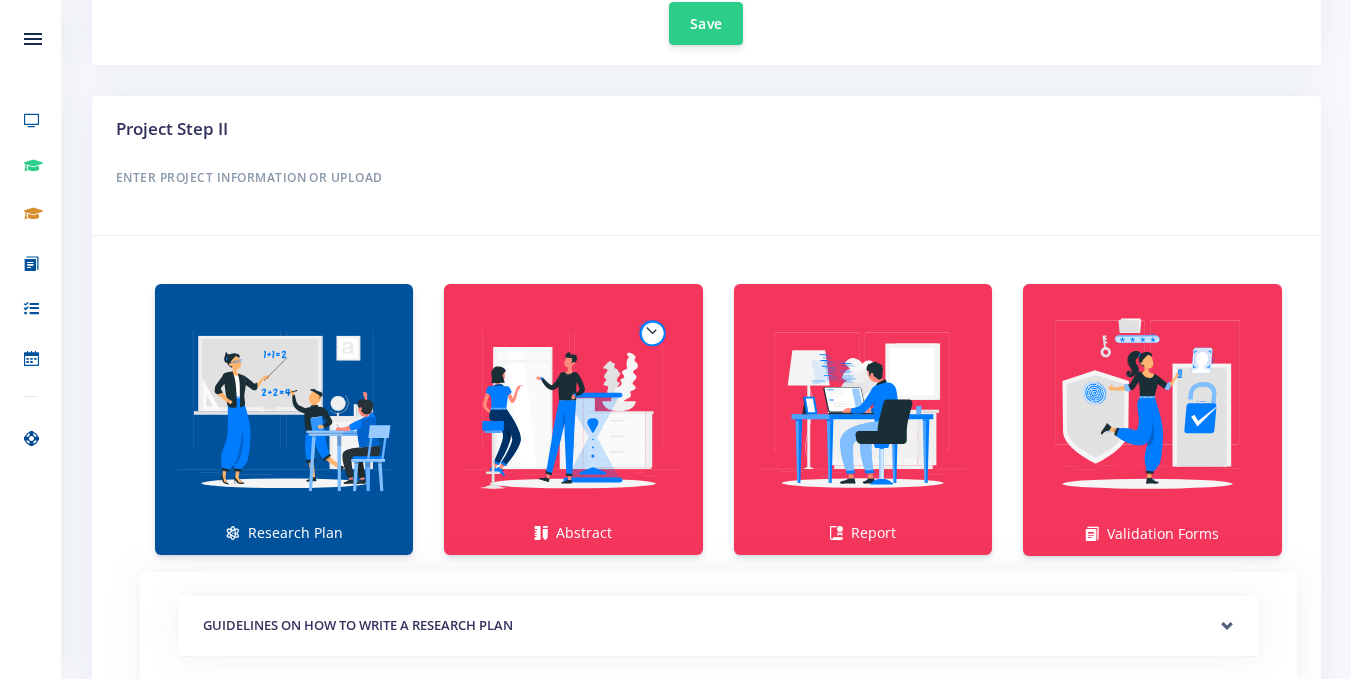 click at bounding box center [284, 409] 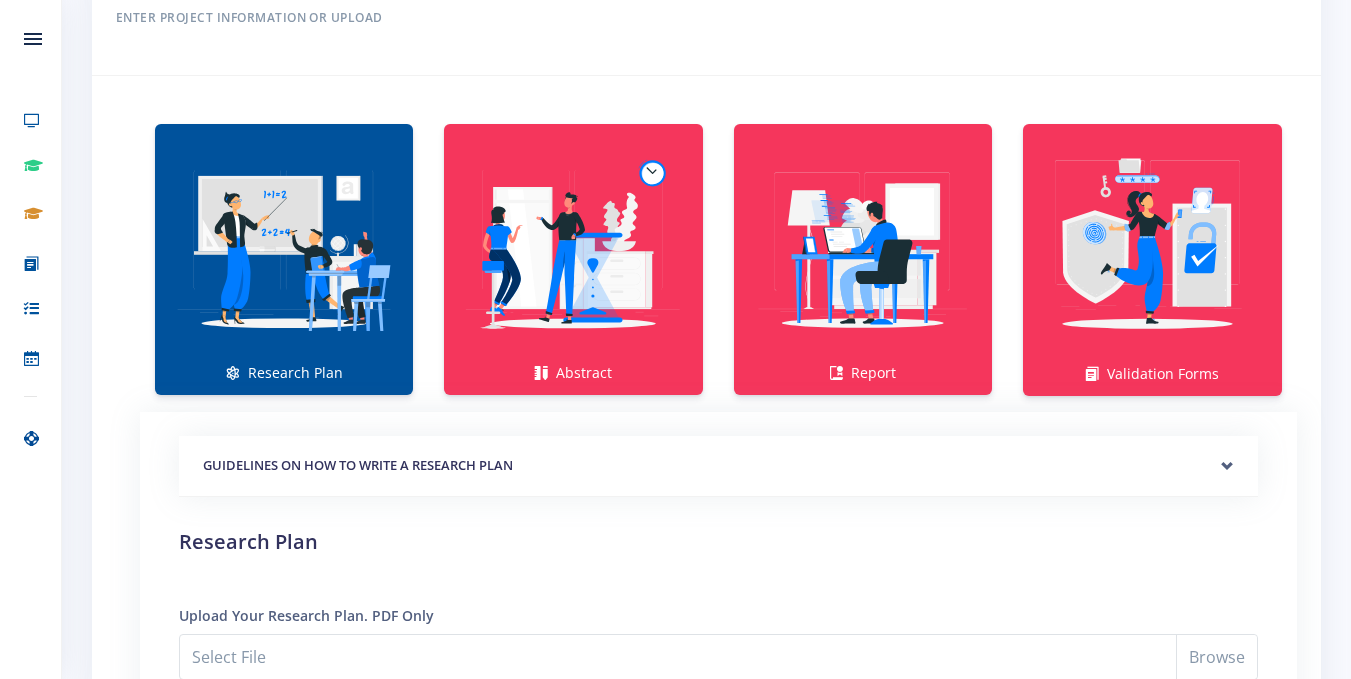 scroll, scrollTop: 1505, scrollLeft: 0, axis: vertical 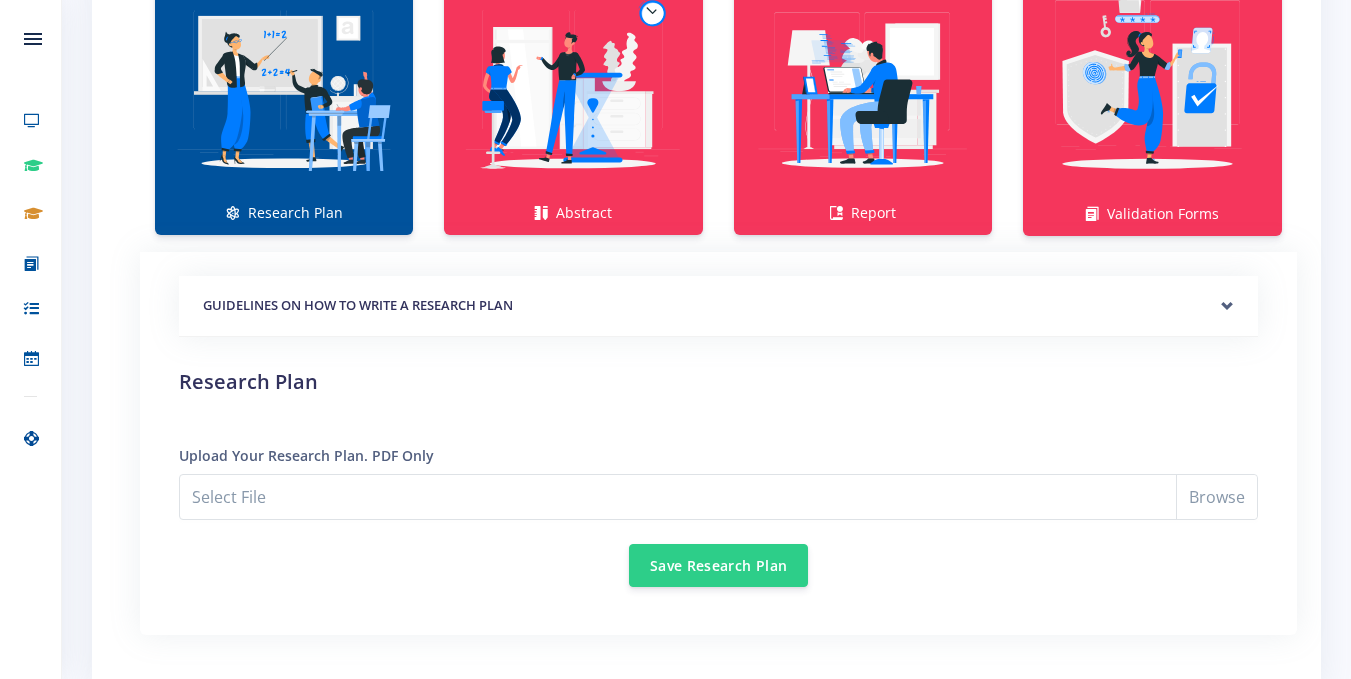 click on "GUIDELINES ON HOW TO WRITE A RESEARCH
PLAN" at bounding box center (718, 306) 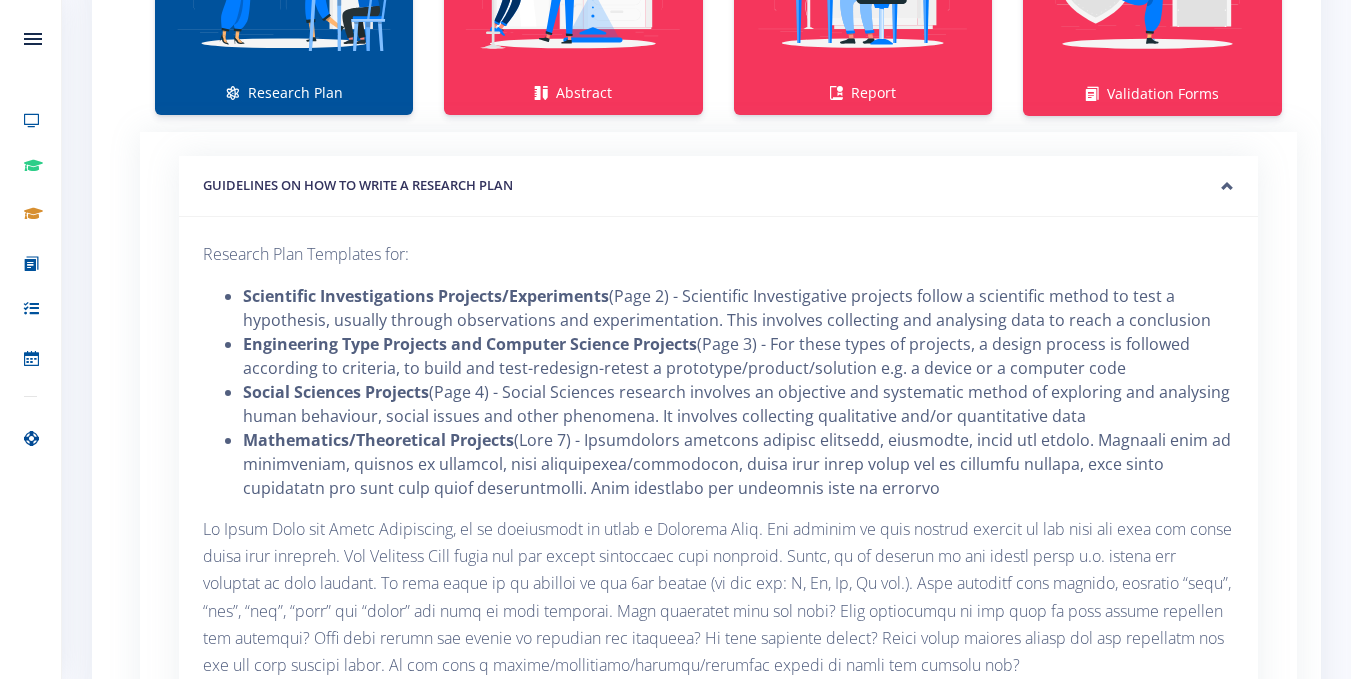 scroll, scrollTop: 1665, scrollLeft: 0, axis: vertical 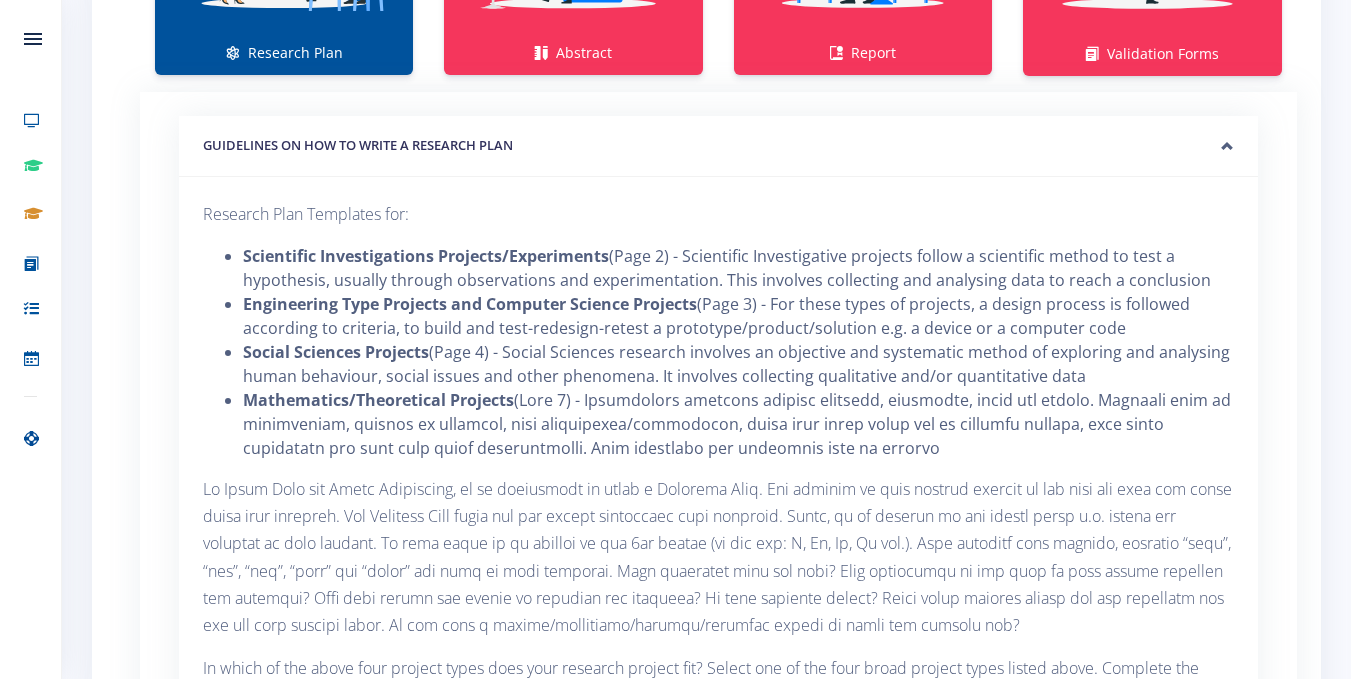click on "Scientific Investigations
Projects/Experiments" at bounding box center (426, 256) 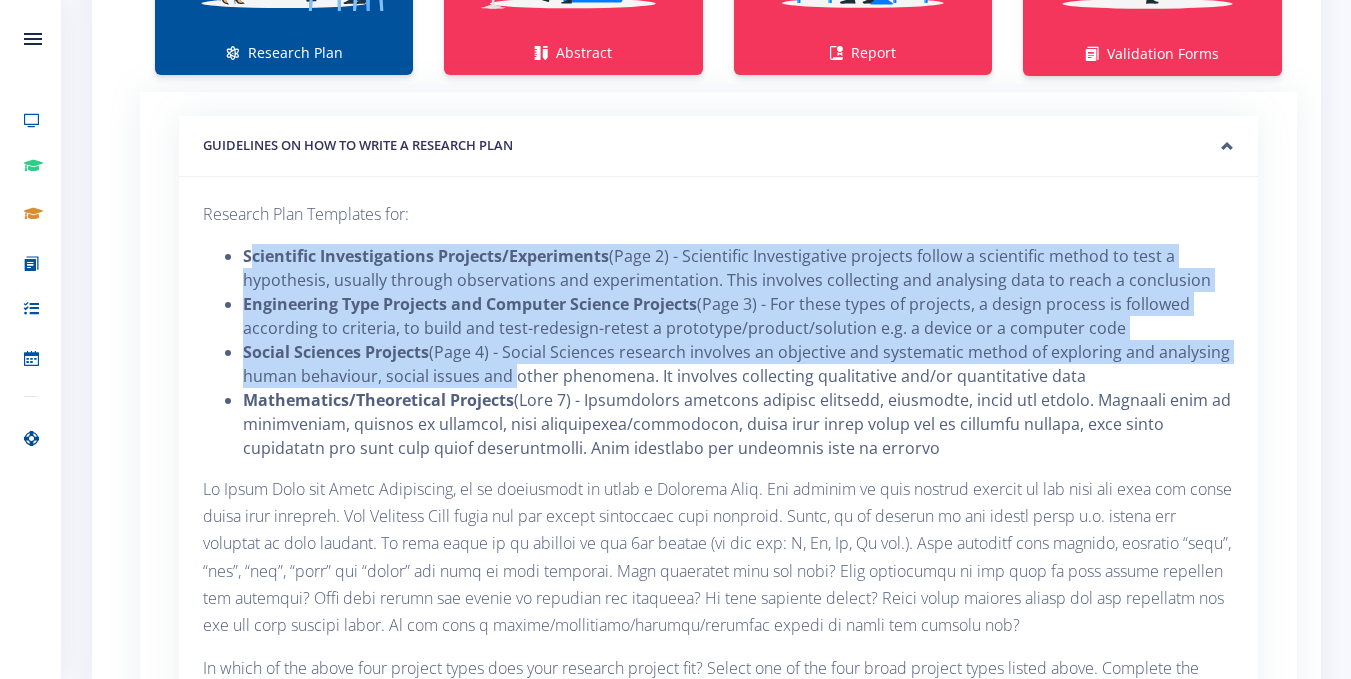 drag, startPoint x: 248, startPoint y: 265, endPoint x: 327, endPoint y: 329, distance: 101.671036 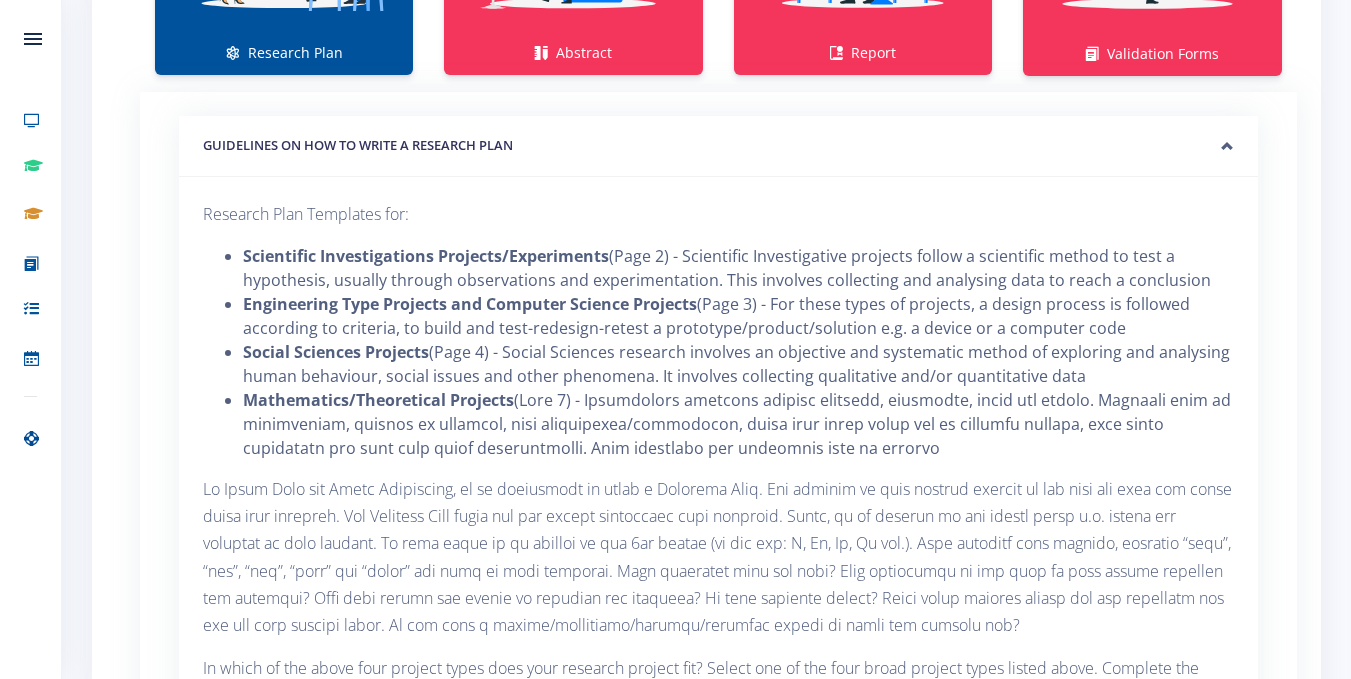 click on "Research Plan
Abstract
Report
Validation Forms" at bounding box center (706, 417) 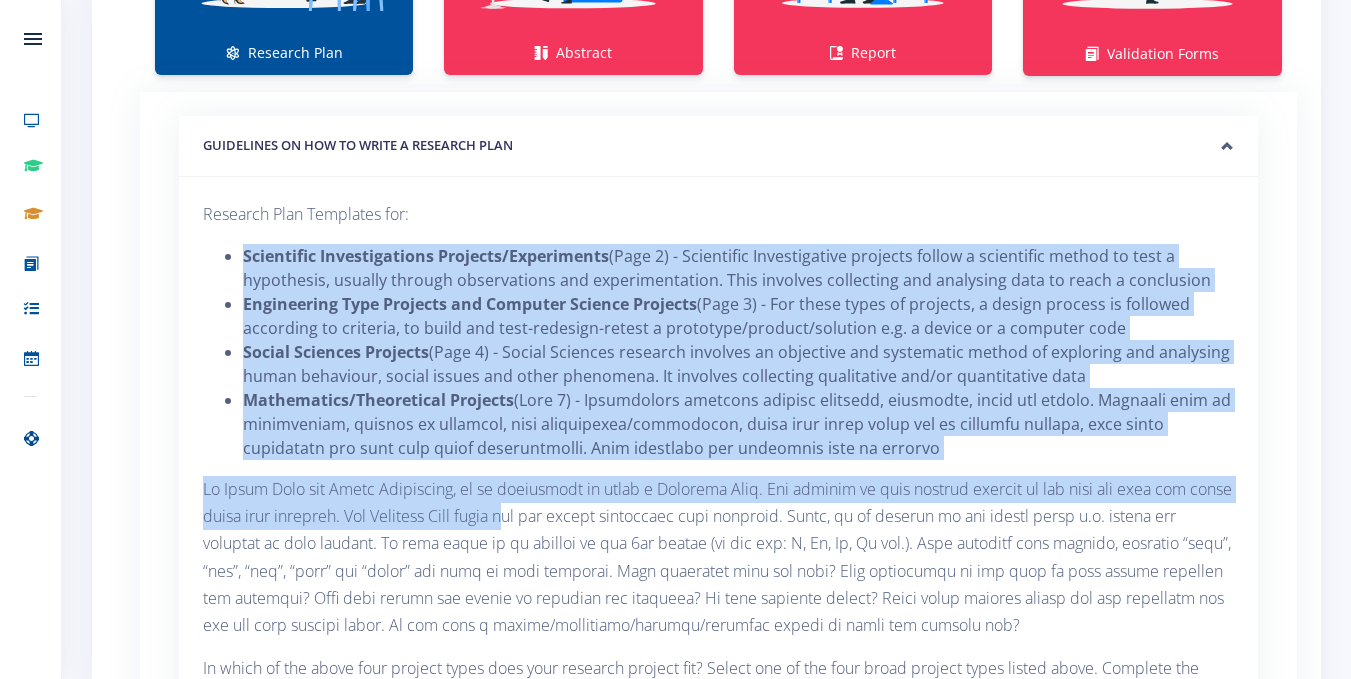 drag, startPoint x: 242, startPoint y: 253, endPoint x: 576, endPoint y: 519, distance: 426.9801 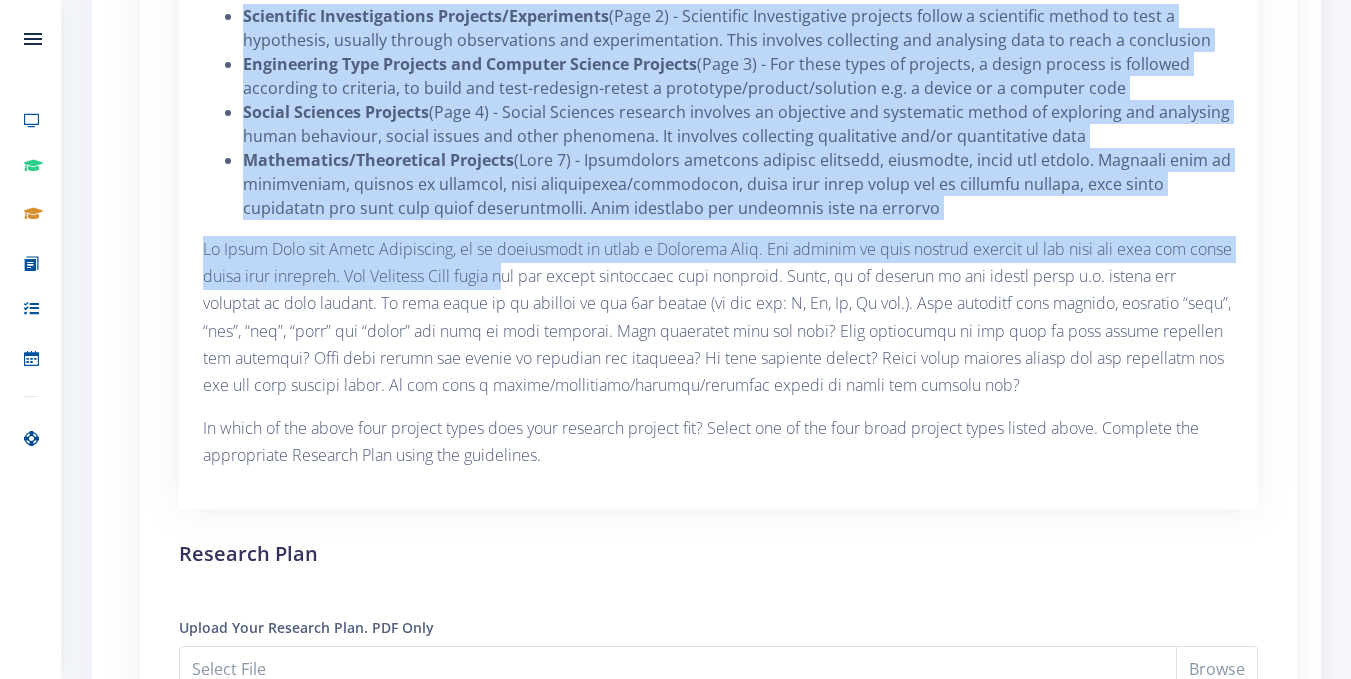 scroll, scrollTop: 1929, scrollLeft: 0, axis: vertical 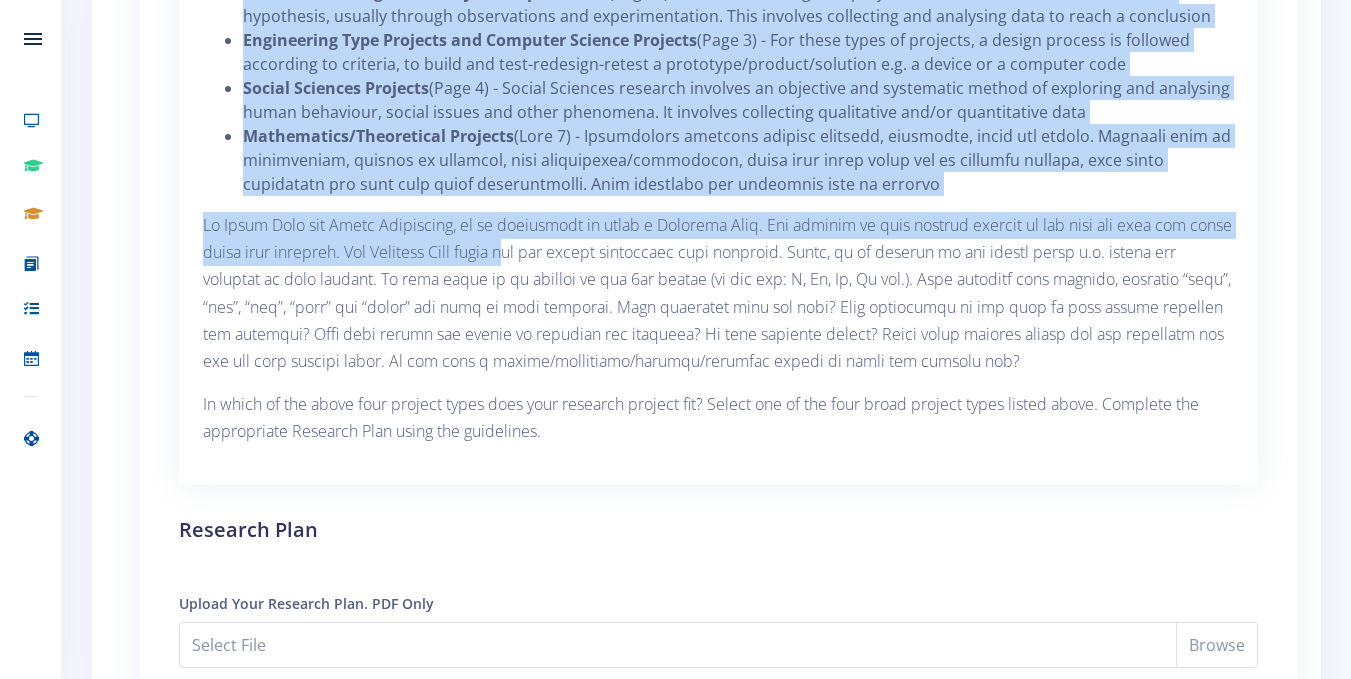click at bounding box center (718, 293) 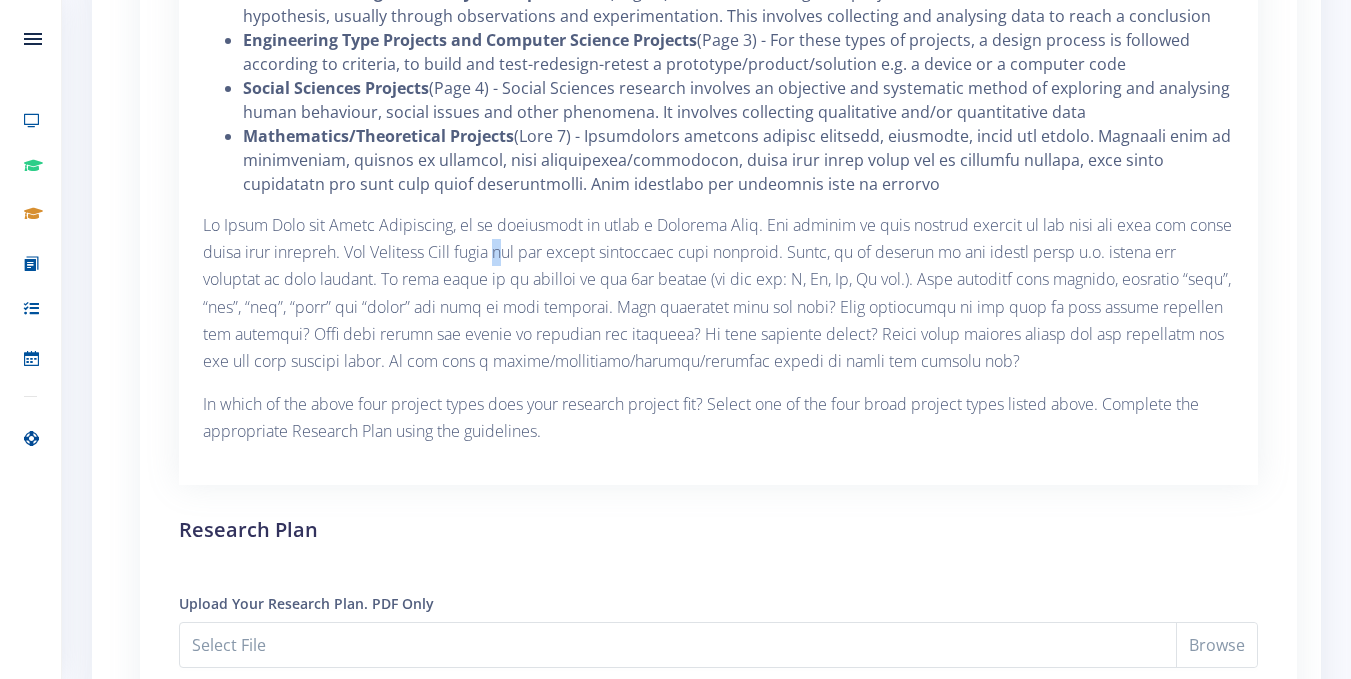 click at bounding box center (718, 293) 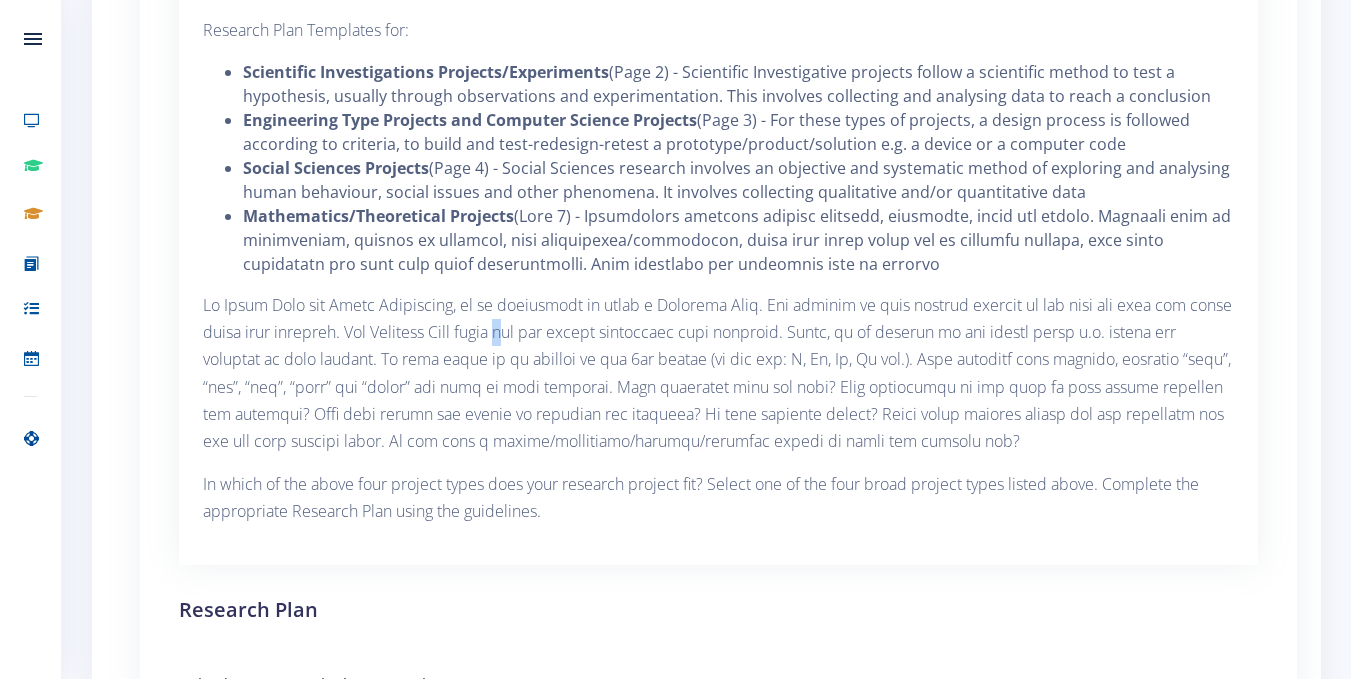 scroll, scrollTop: 1809, scrollLeft: 0, axis: vertical 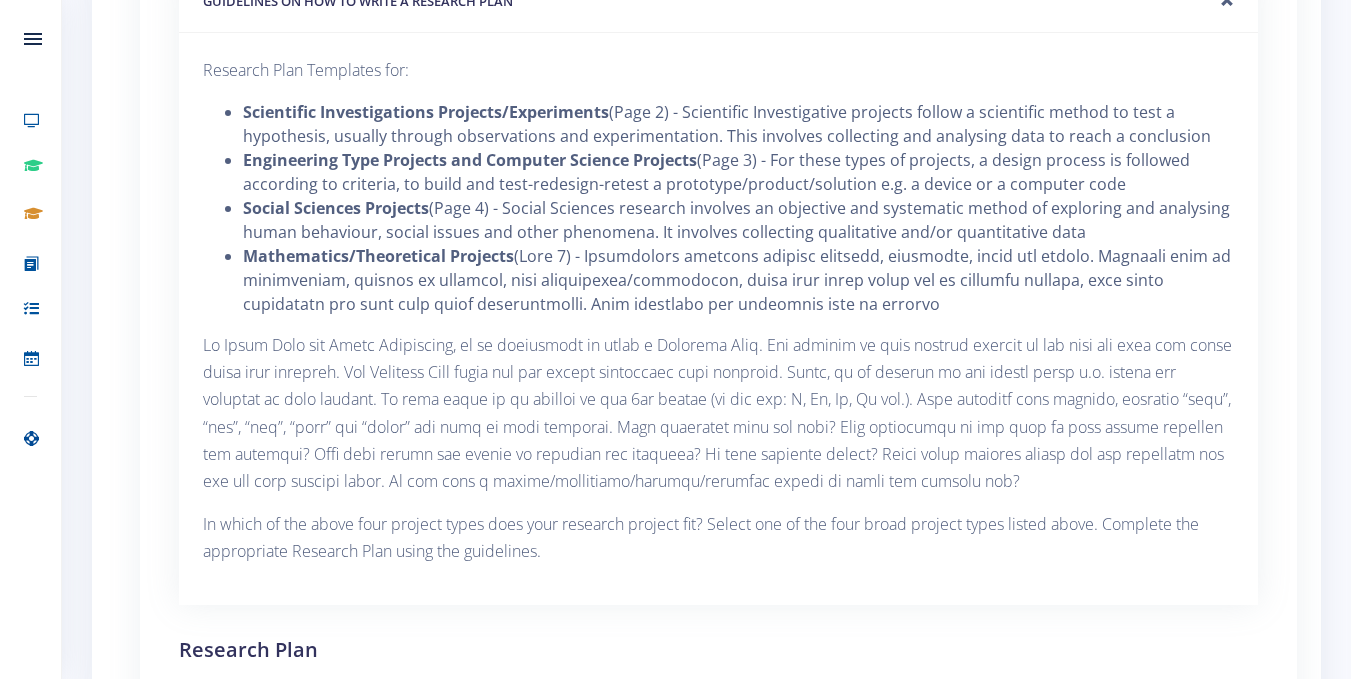 click on "Research Plan Templates for:
Scientific Investigations
Projects/Experiments
Engineering Type Projects and
Computer
Science Projects
Social Sciences Projects
Mathematics/Theoretical
Projects" at bounding box center [718, 319] 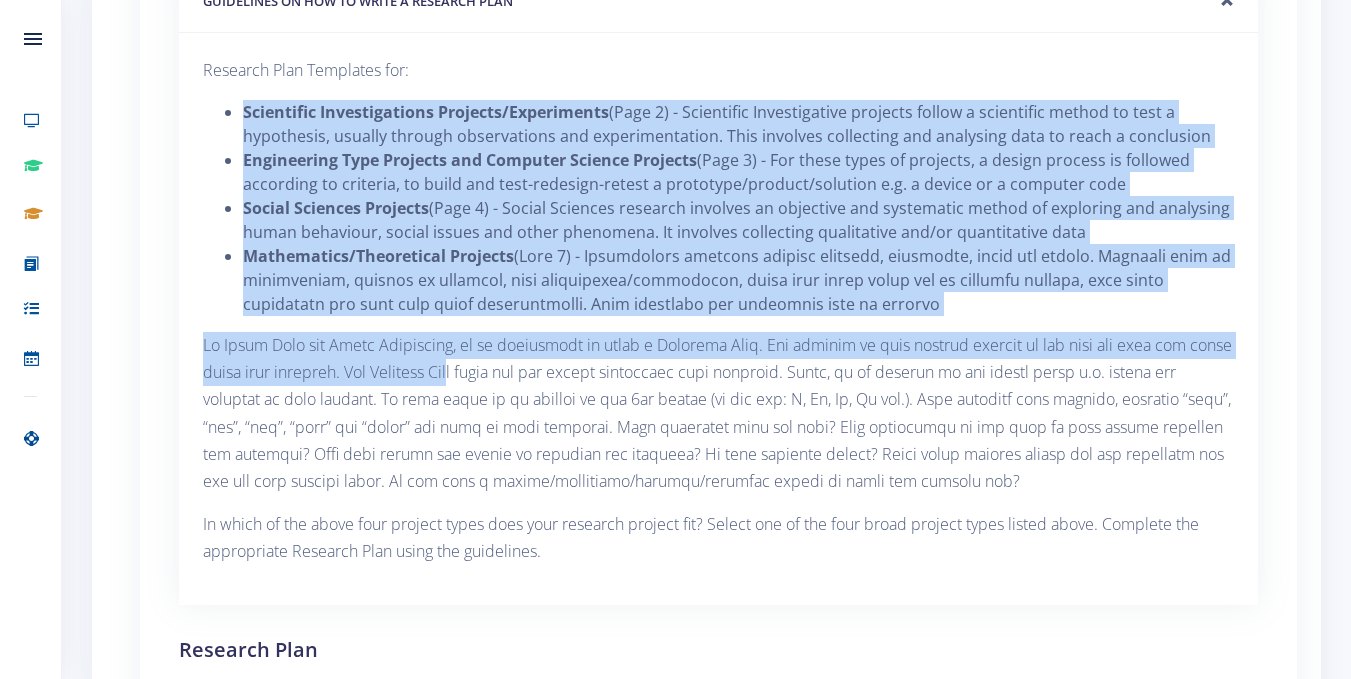 drag, startPoint x: 244, startPoint y: 111, endPoint x: 509, endPoint y: 390, distance: 384.79346 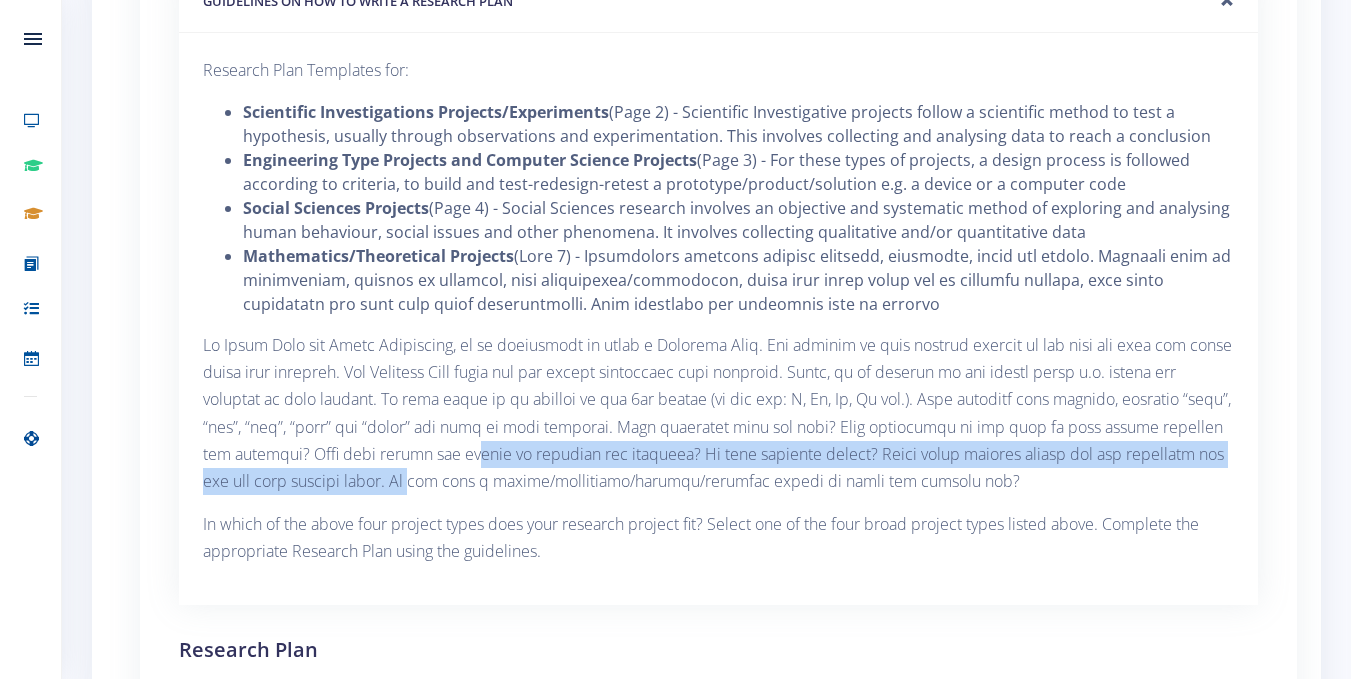drag, startPoint x: 524, startPoint y: 458, endPoint x: 450, endPoint y: 286, distance: 187.24316 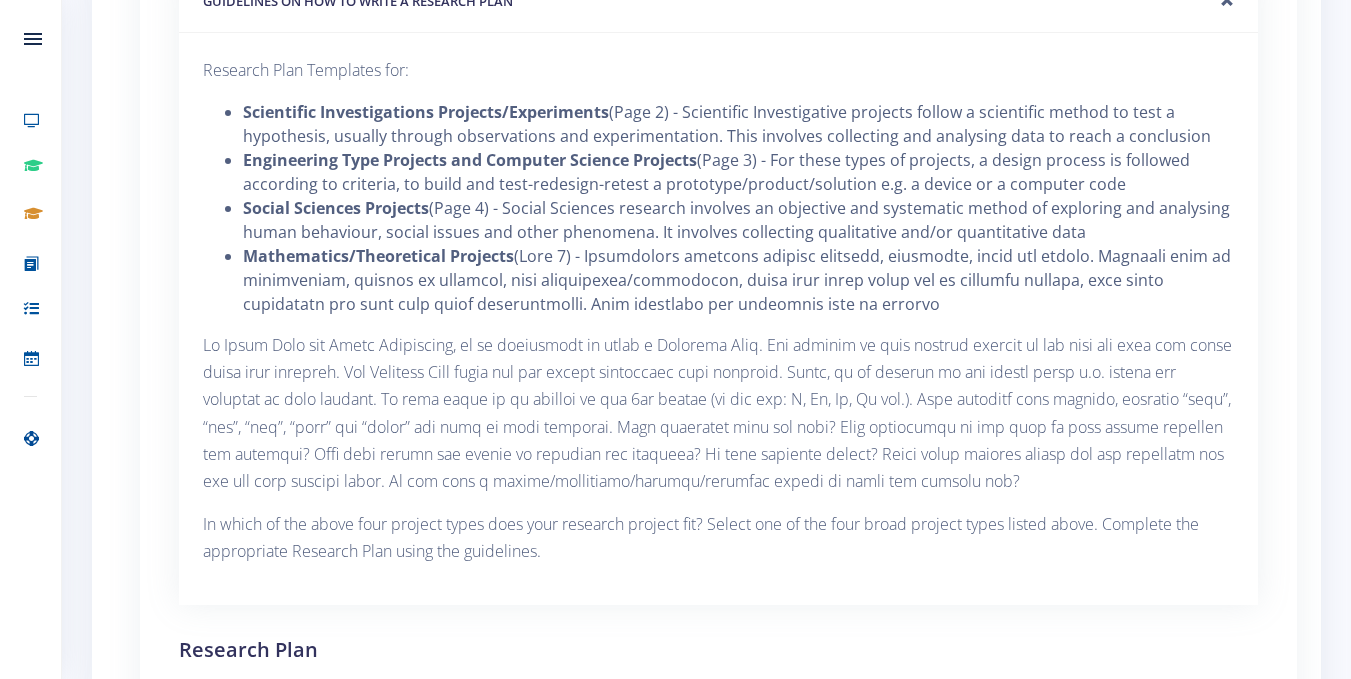click on "Research Plan
Abstract
Report
Validation Forms" at bounding box center (706, 288) 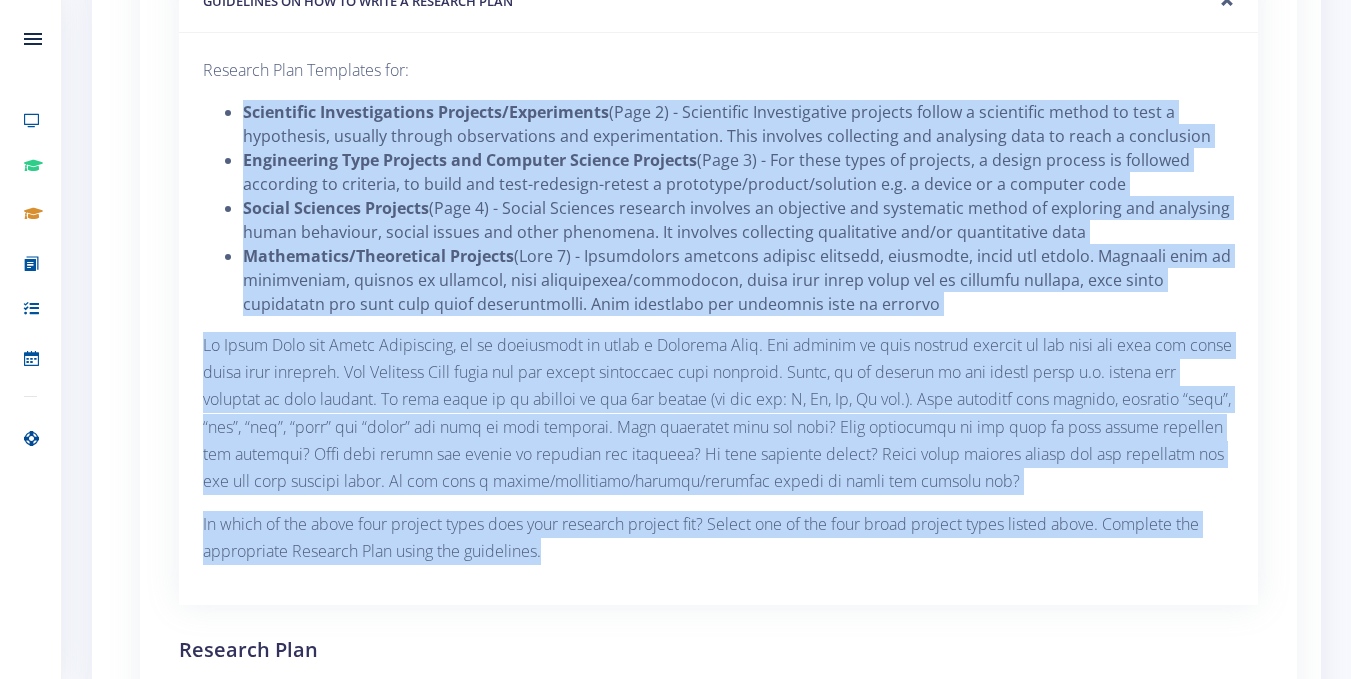 drag, startPoint x: 241, startPoint y: 113, endPoint x: 568, endPoint y: 549, distance: 545 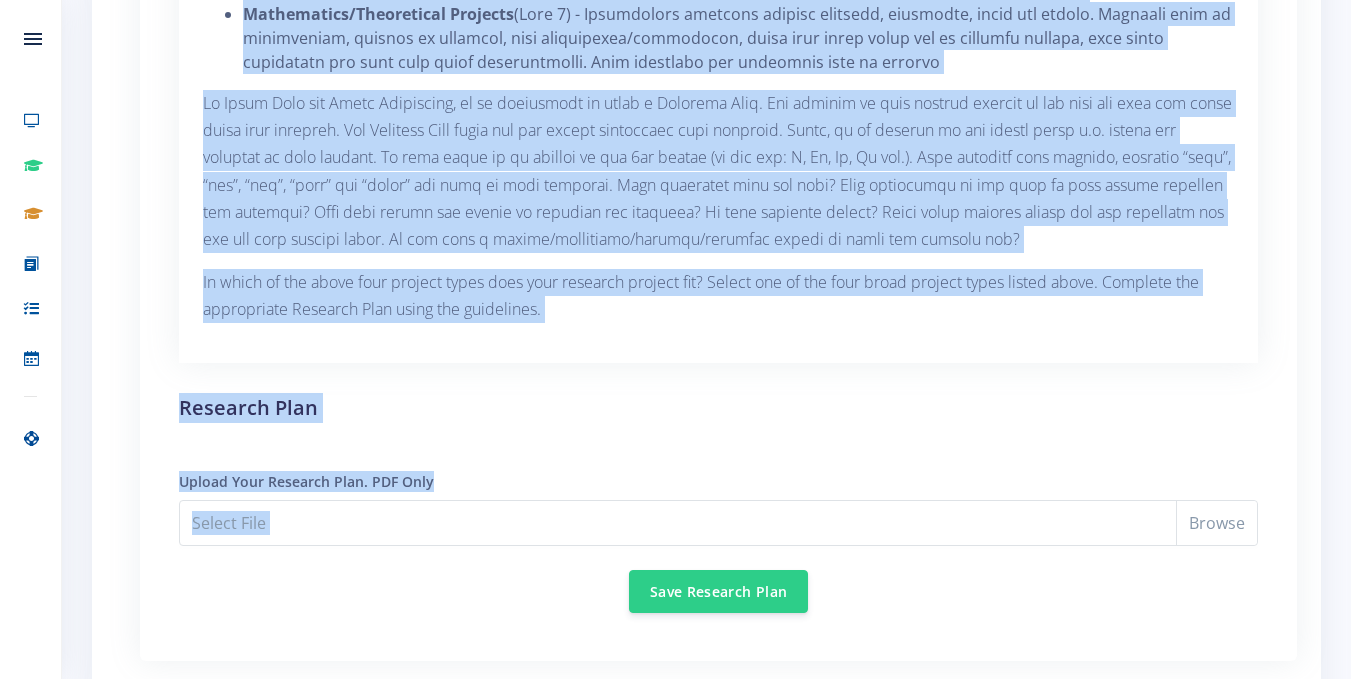 scroll, scrollTop: 1931, scrollLeft: 0, axis: vertical 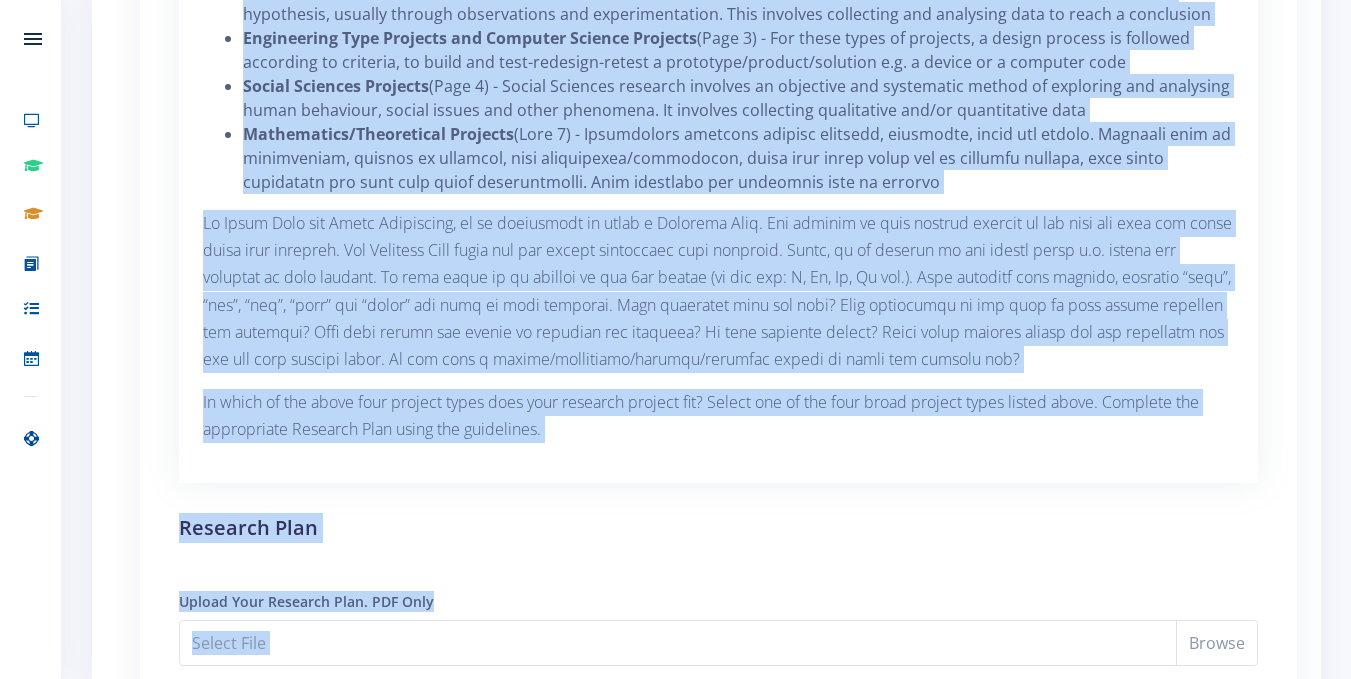 click on "GUIDELINES ON HOW TO WRITE A RESEARCH
PLAN
Research Plan Templates for:
Scientific Investigations
Projects/Experiments Social Sciences Projects Research Plan" at bounding box center [718, 291] 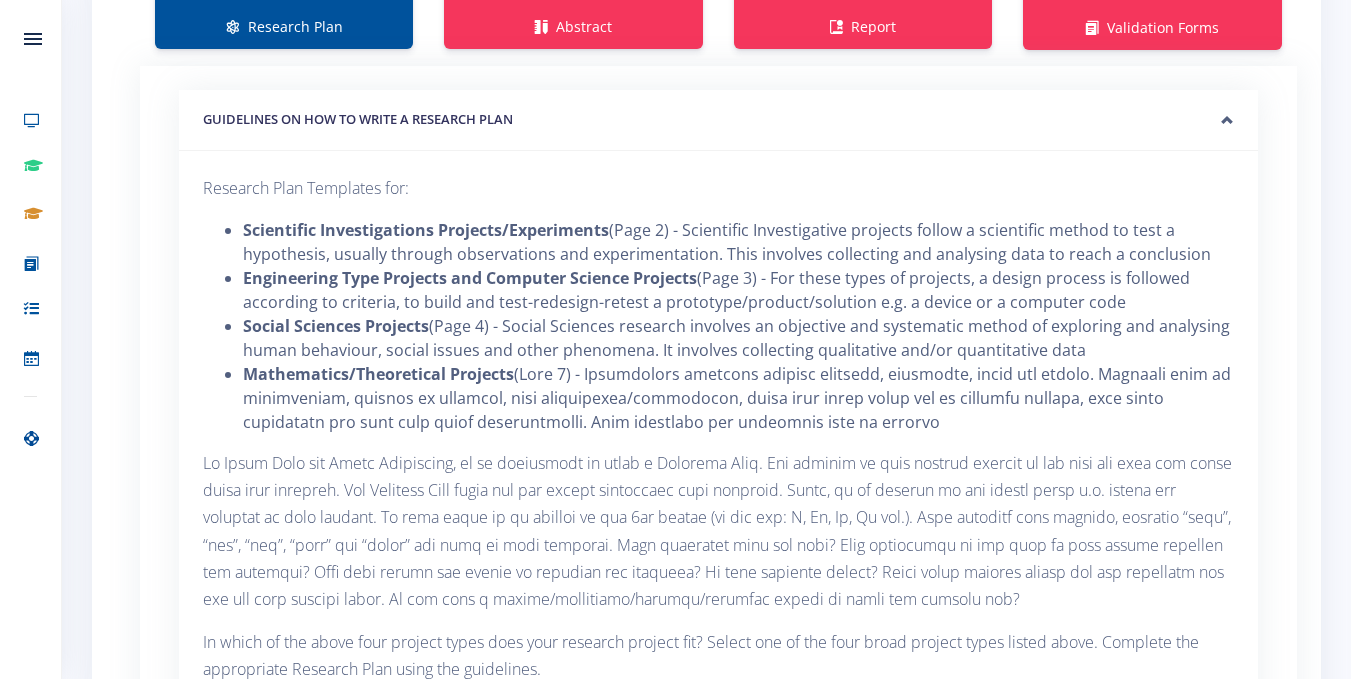 scroll, scrollTop: 1731, scrollLeft: 0, axis: vertical 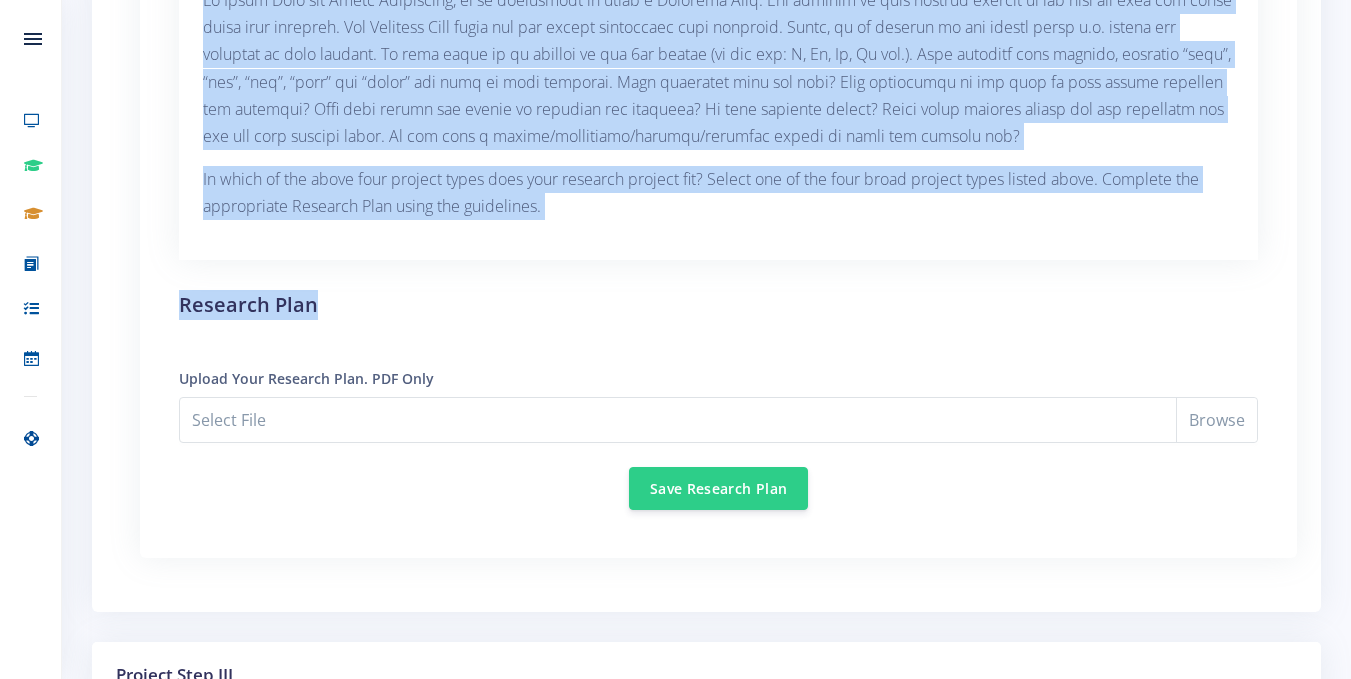 drag, startPoint x: 244, startPoint y: 184, endPoint x: 486, endPoint y: 308, distance: 271.9191 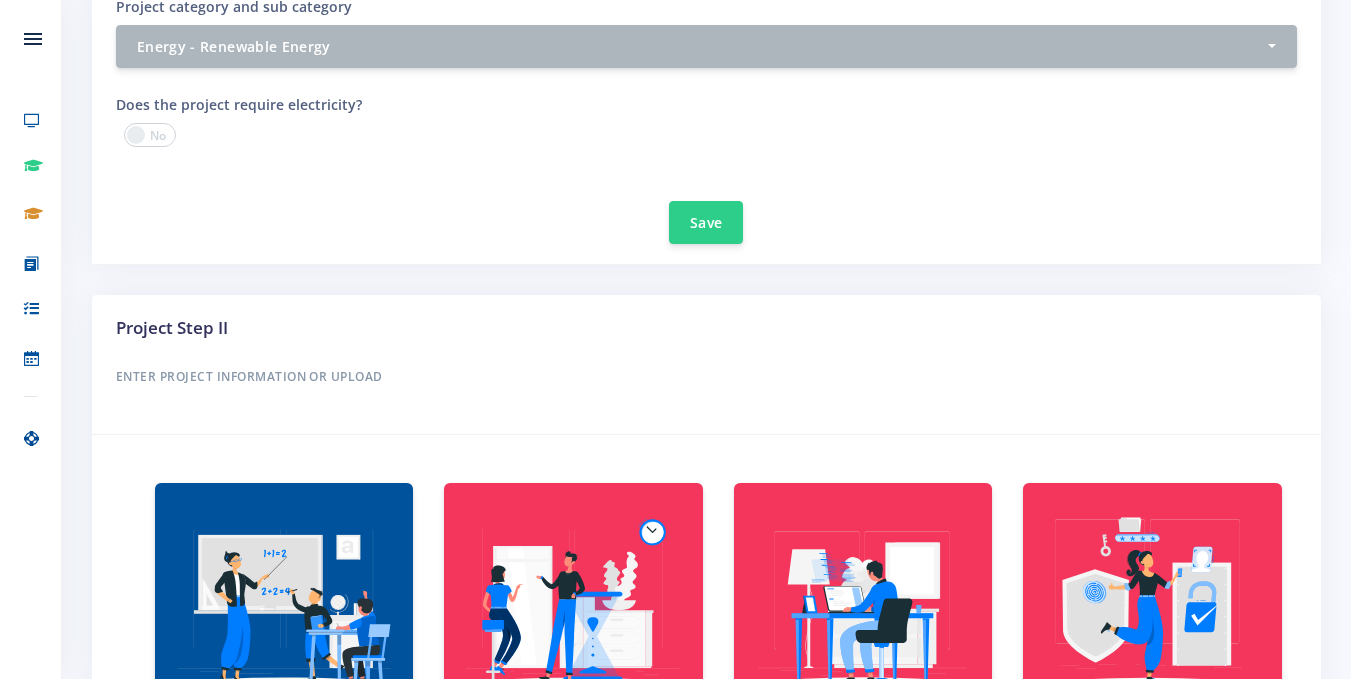 scroll, scrollTop: 906, scrollLeft: 0, axis: vertical 